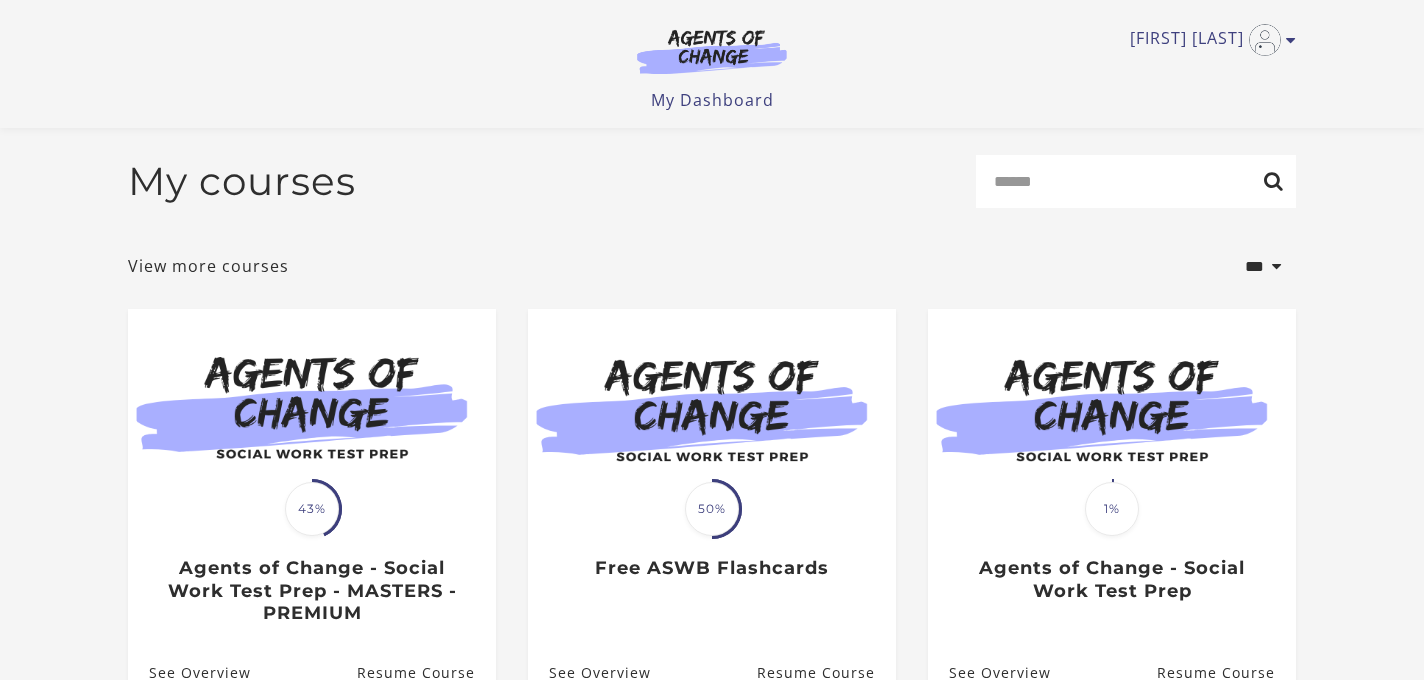 scroll, scrollTop: 440, scrollLeft: 0, axis: vertical 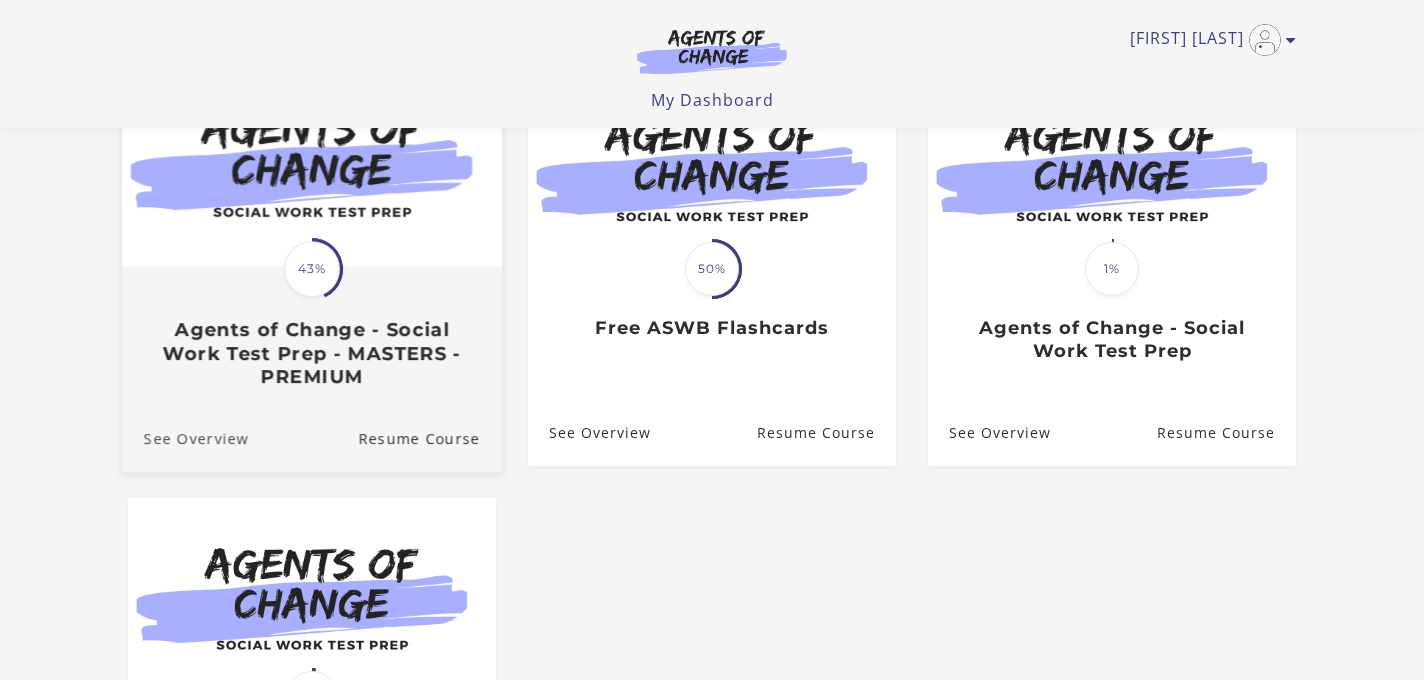 click on "See Overview" at bounding box center [185, 438] 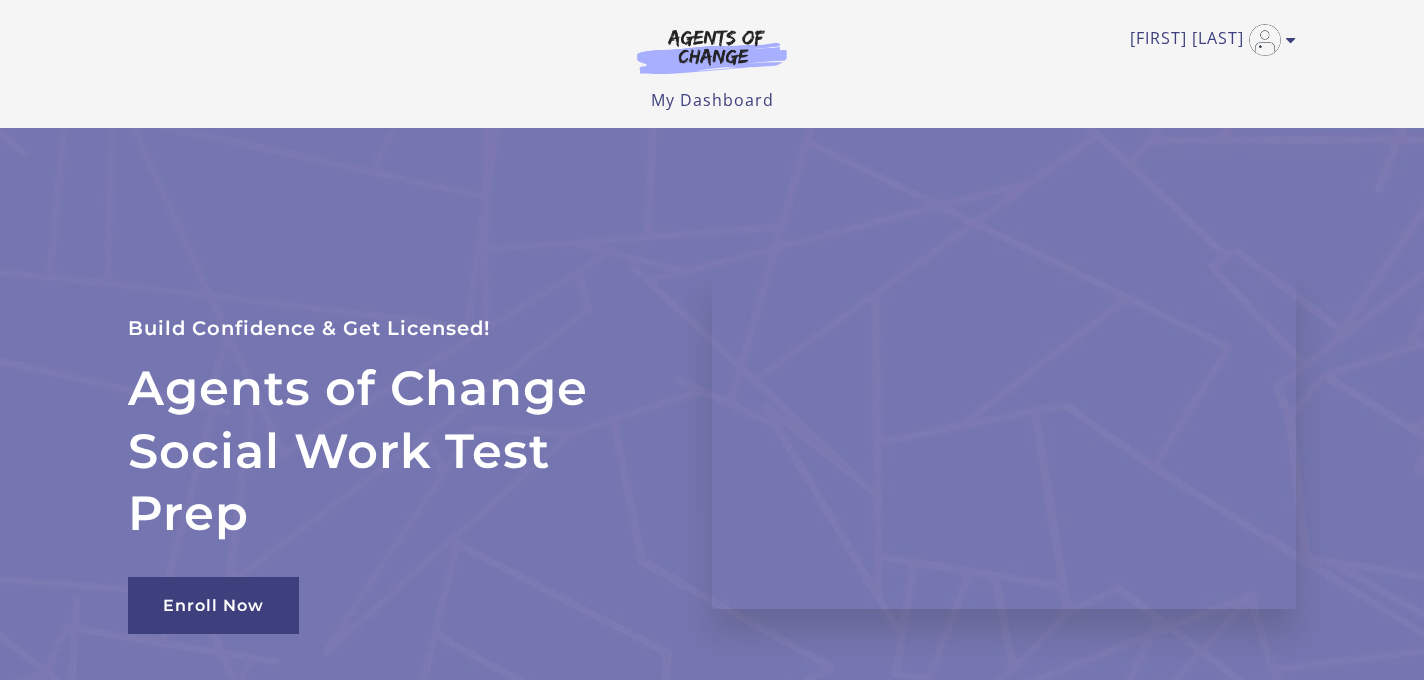 scroll, scrollTop: 0, scrollLeft: 0, axis: both 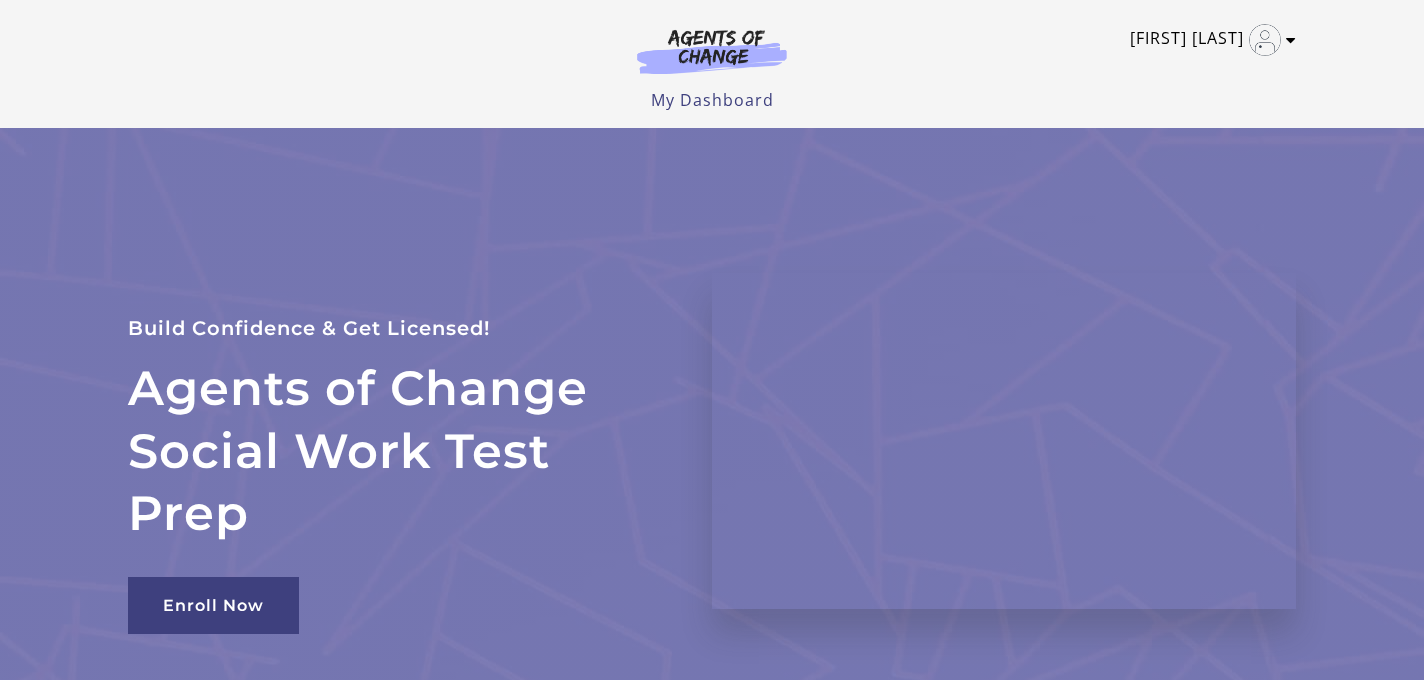 click on "[FIRST] [LAST]" at bounding box center (1208, 40) 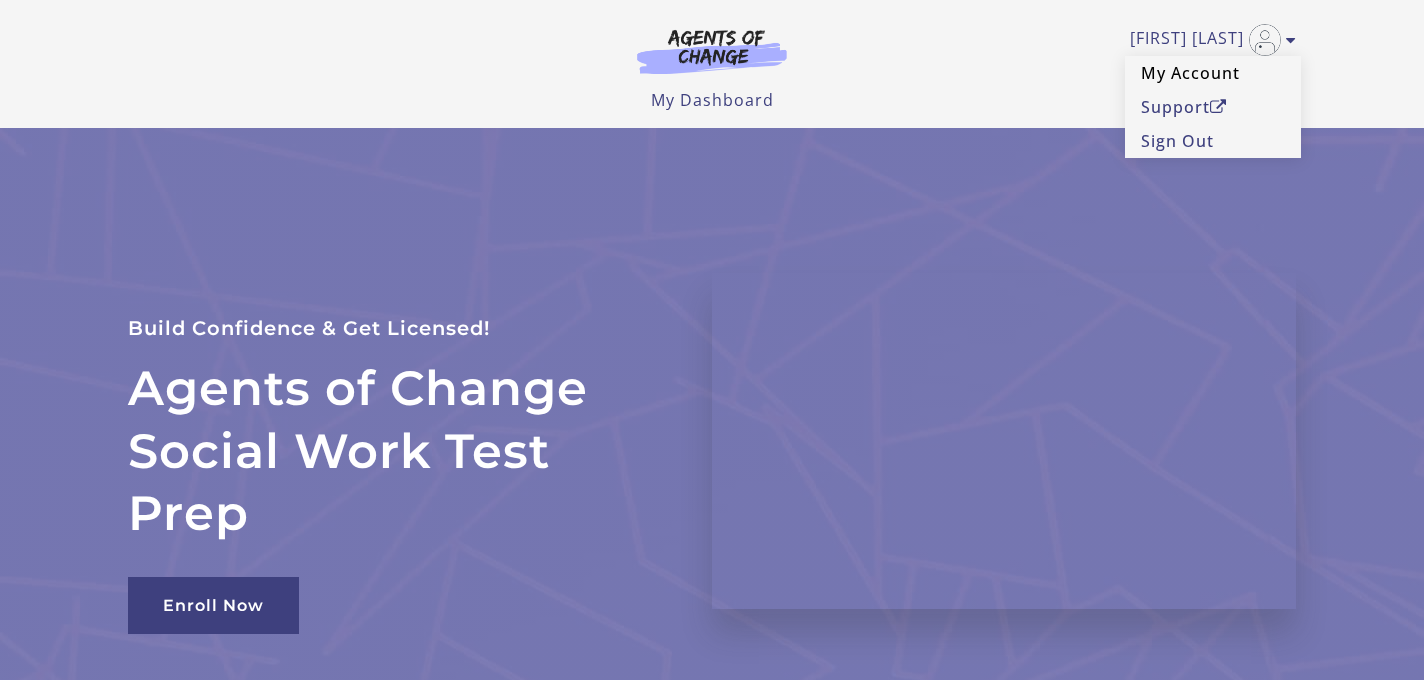 click on "My Account" at bounding box center [1213, 73] 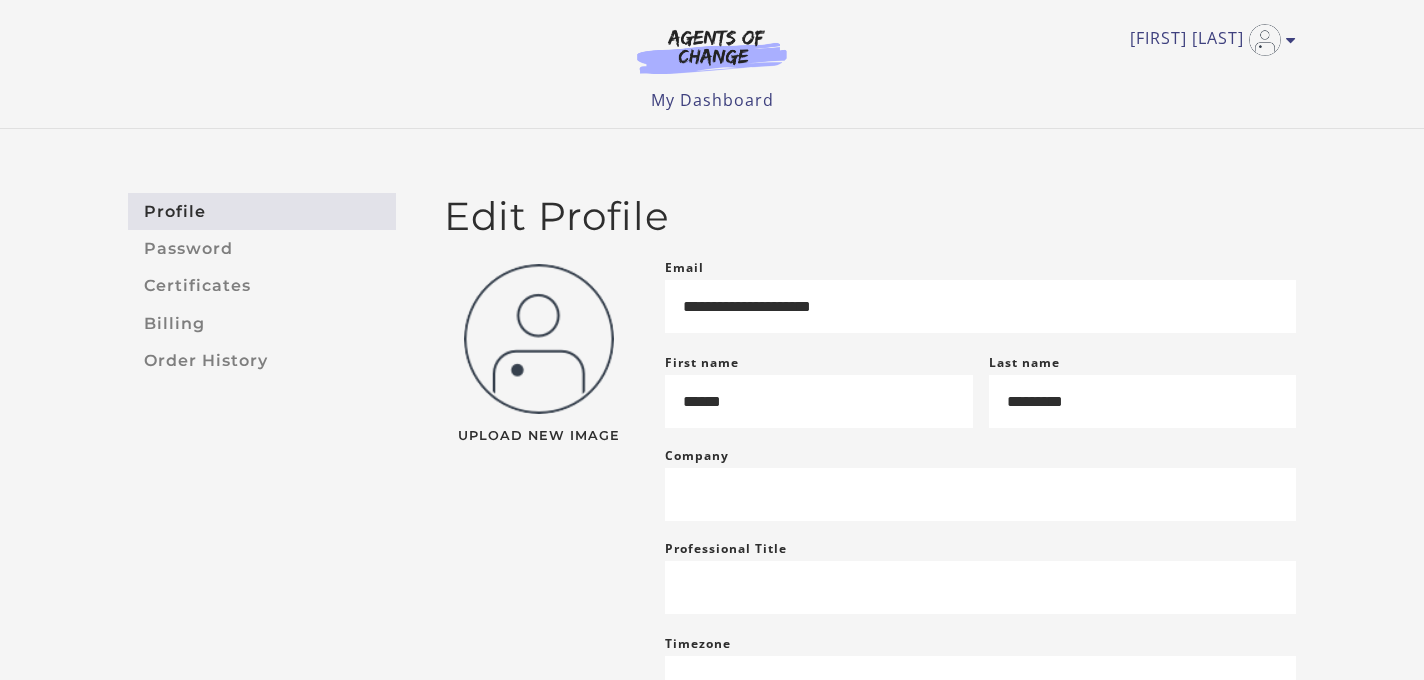 scroll, scrollTop: 0, scrollLeft: 0, axis: both 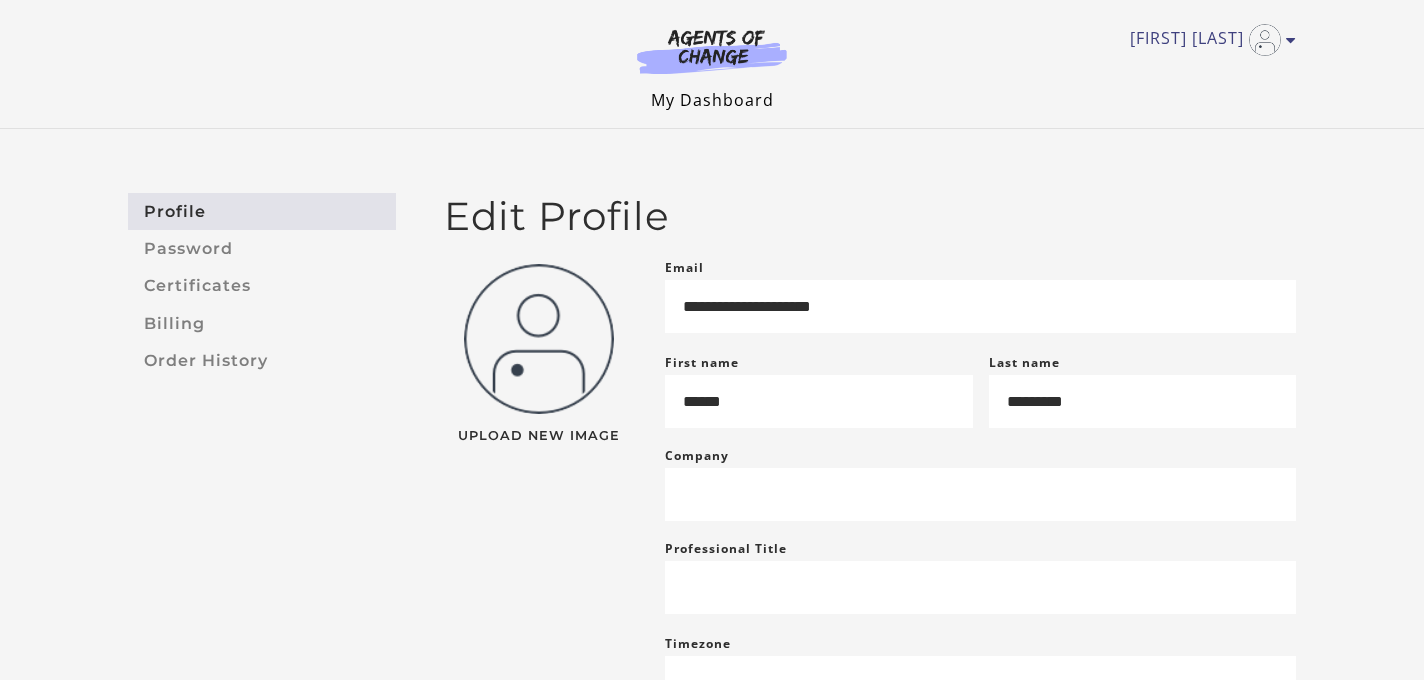 click on "My Dashboard" at bounding box center (712, 100) 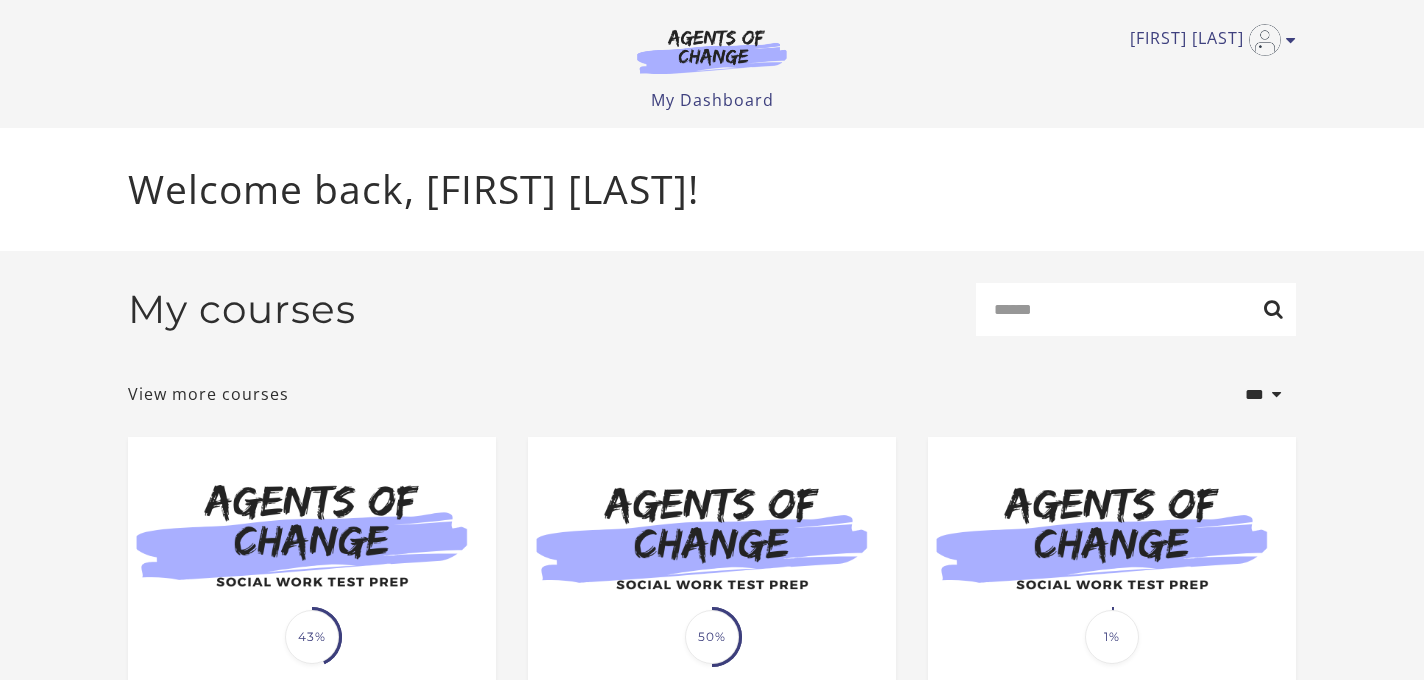 scroll, scrollTop: 0, scrollLeft: 0, axis: both 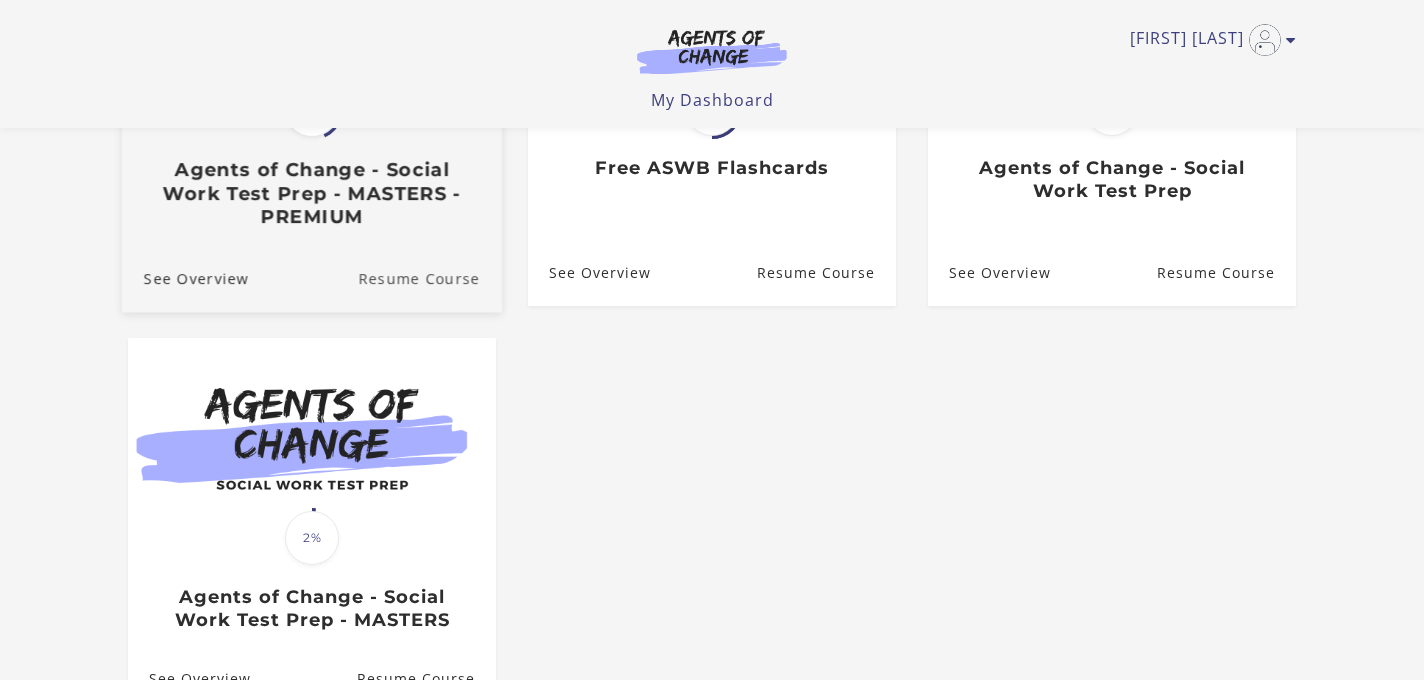 click on "Resume Course" at bounding box center [430, 278] 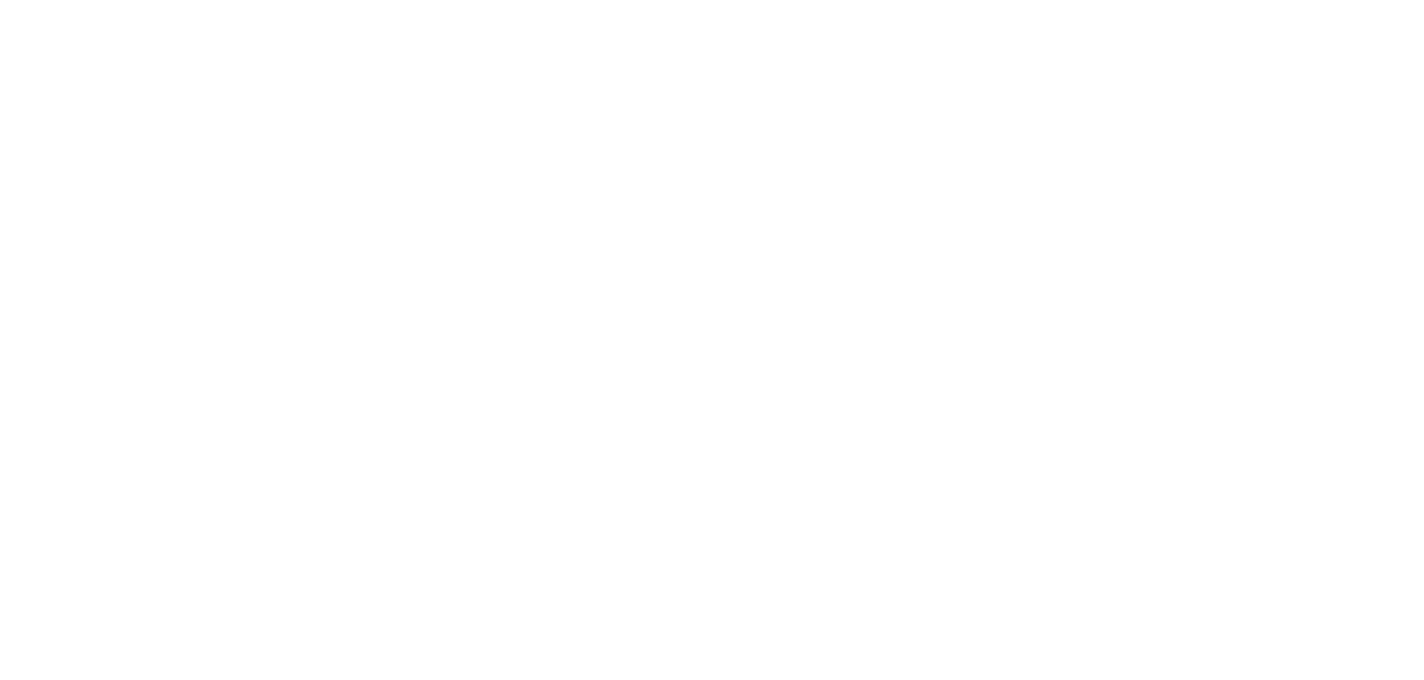 scroll, scrollTop: 0, scrollLeft: 0, axis: both 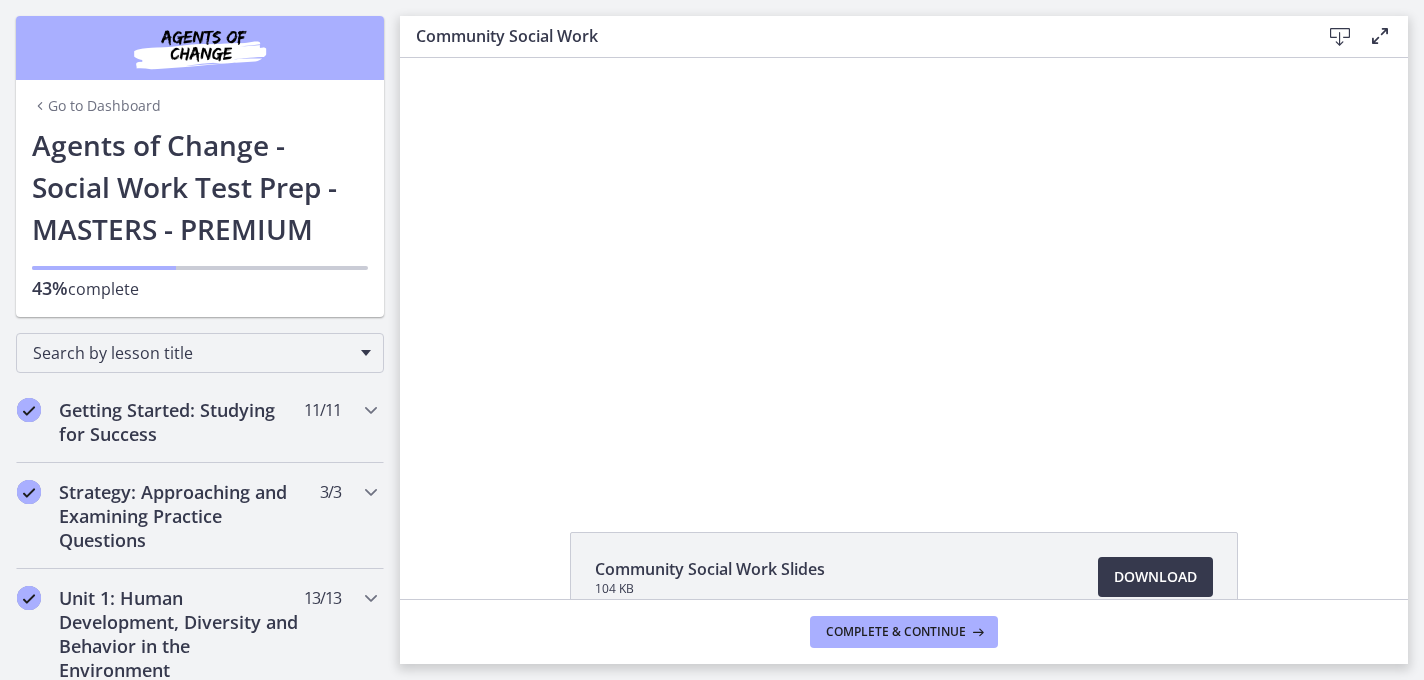 click on "Click for sound
@keyframes VOLUME_SMALL_WAVE_FLASH {
0% { opacity: 0; }
33% { opacity: 1; }
66% { opacity: 1; }
100% { opacity: 0; }
}
@keyframes VOLUME_LARGE_WAVE_FLASH {
0% { opacity: 0; }
33% { opacity: 1; }
66% { opacity: 1; }
100% { opacity: 0; }
}
.volume__small-wave {
animation: VOLUME_SMALL_WAVE_FLASH 2s infinite;
opacity: 0;
}
.volume__large-wave {
animation: VOLUME_LARGE_WAVE_FLASH 2s infinite .3s;
opacity: 0;
}
5:00" at bounding box center [904, 272] 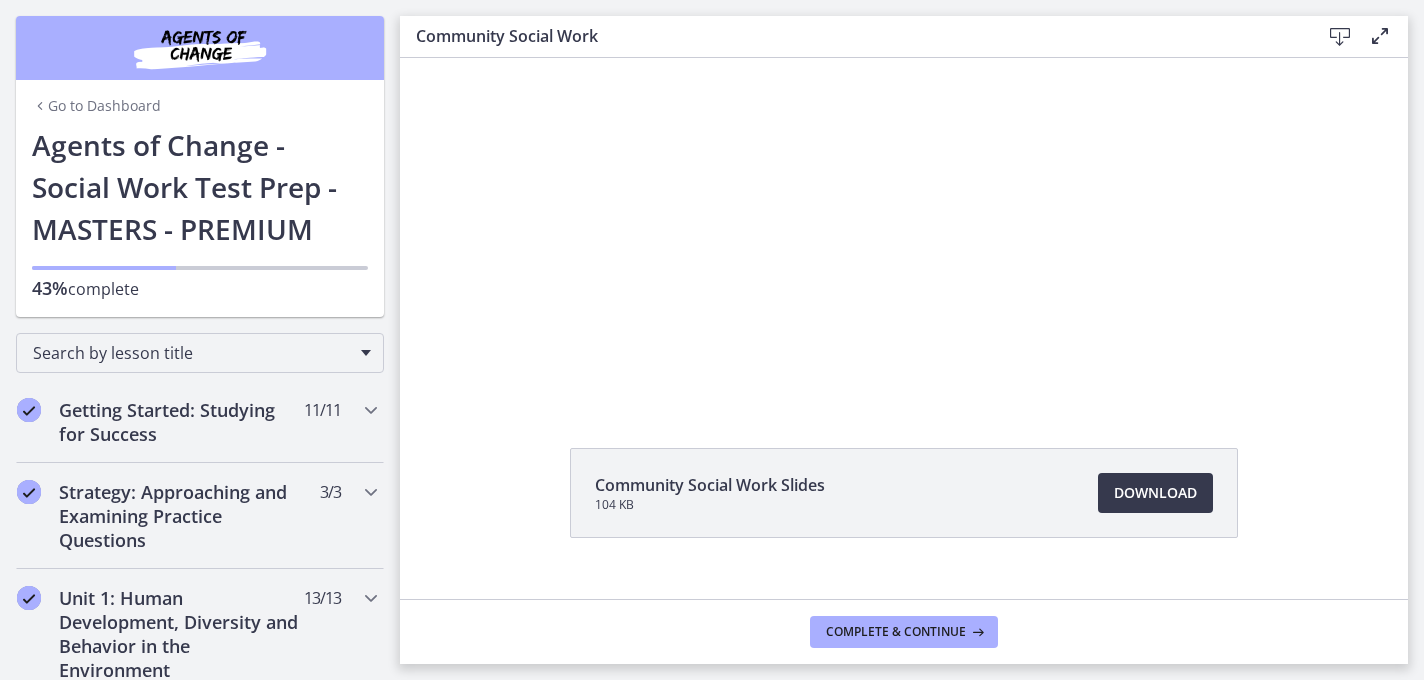 scroll, scrollTop: 119, scrollLeft: 0, axis: vertical 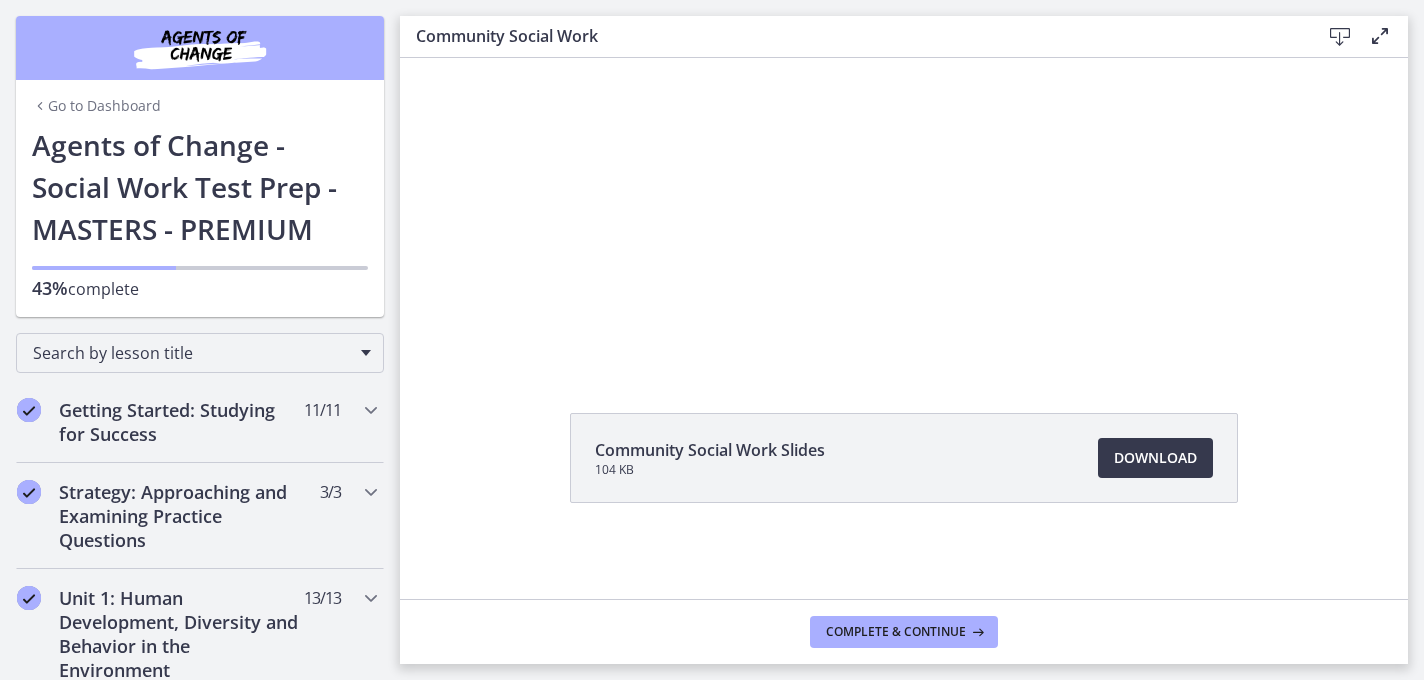 click on "Agents of Change - Social Work Test Prep - MASTERS - PREMIUM" at bounding box center (200, 187) 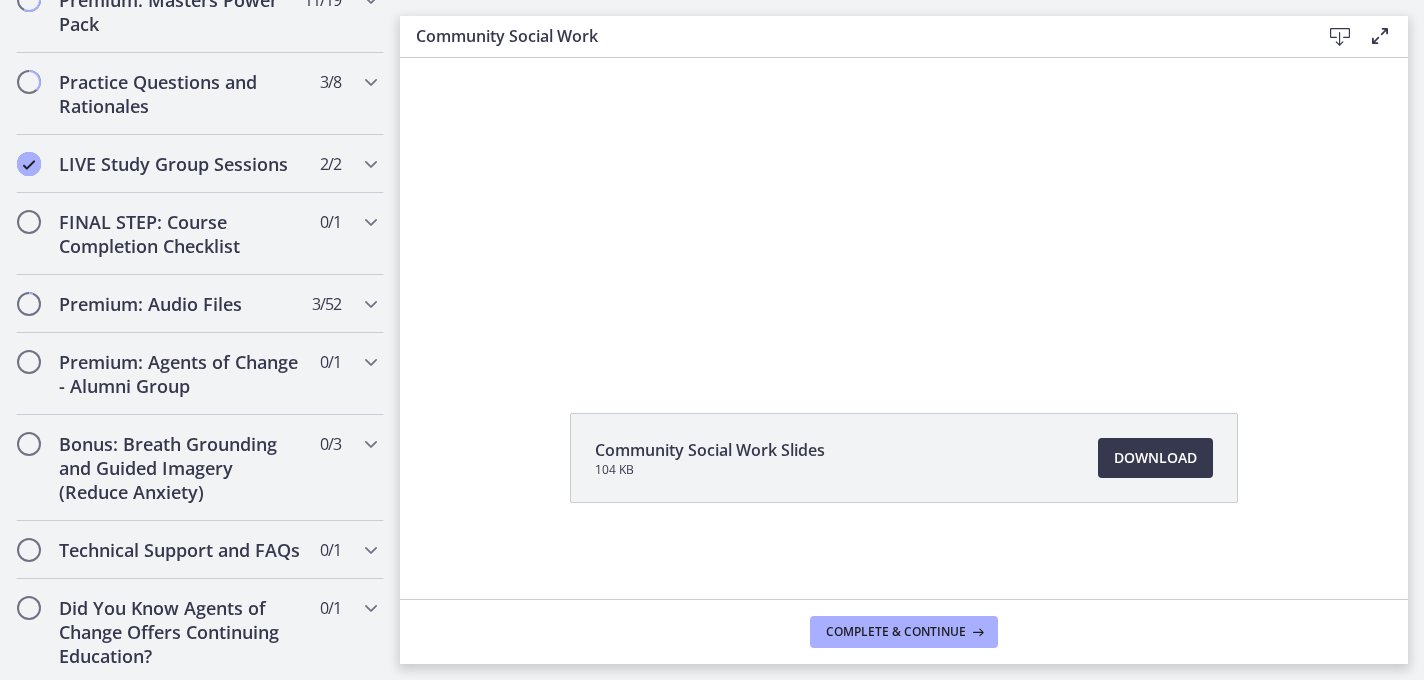 scroll, scrollTop: 1770, scrollLeft: 0, axis: vertical 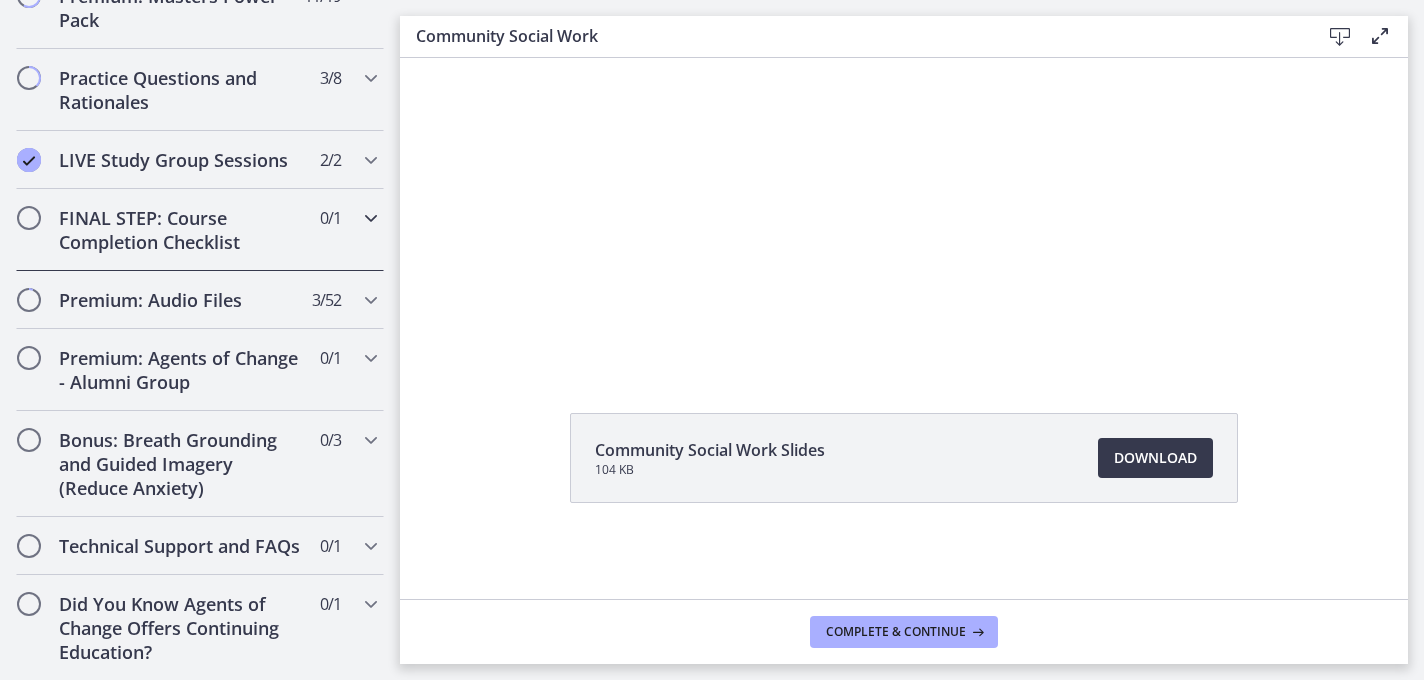 click on "FINAL STEP: Course Completion Checklist" at bounding box center [181, 230] 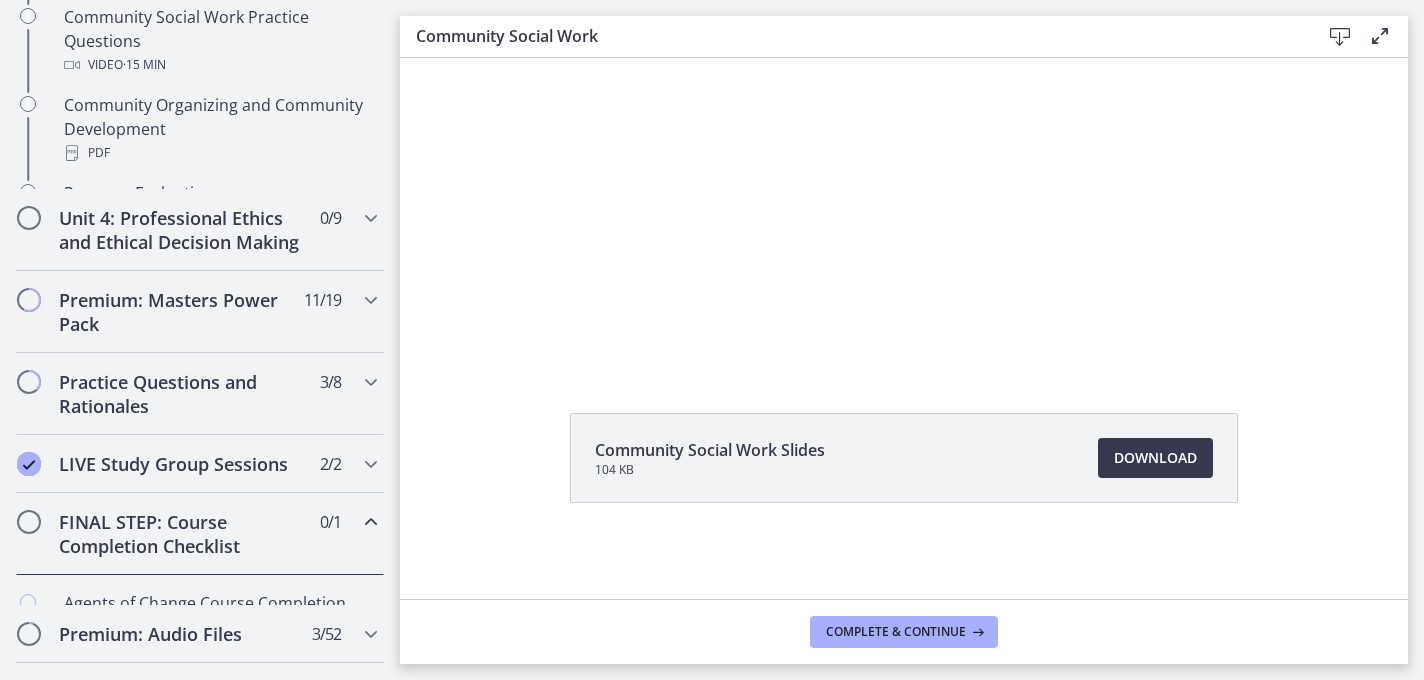scroll, scrollTop: 1002, scrollLeft: 0, axis: vertical 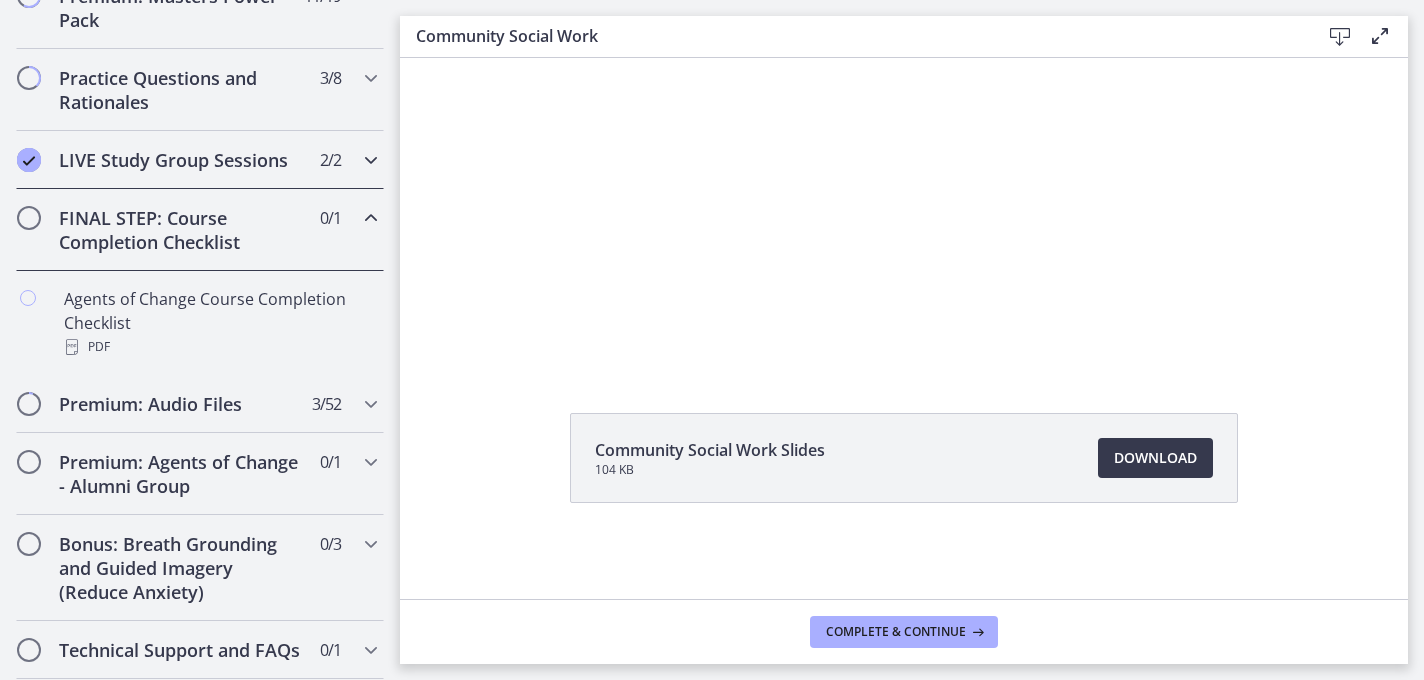 click on "LIVE Study Group Sessions
2  /  2
Completed" at bounding box center (200, 160) 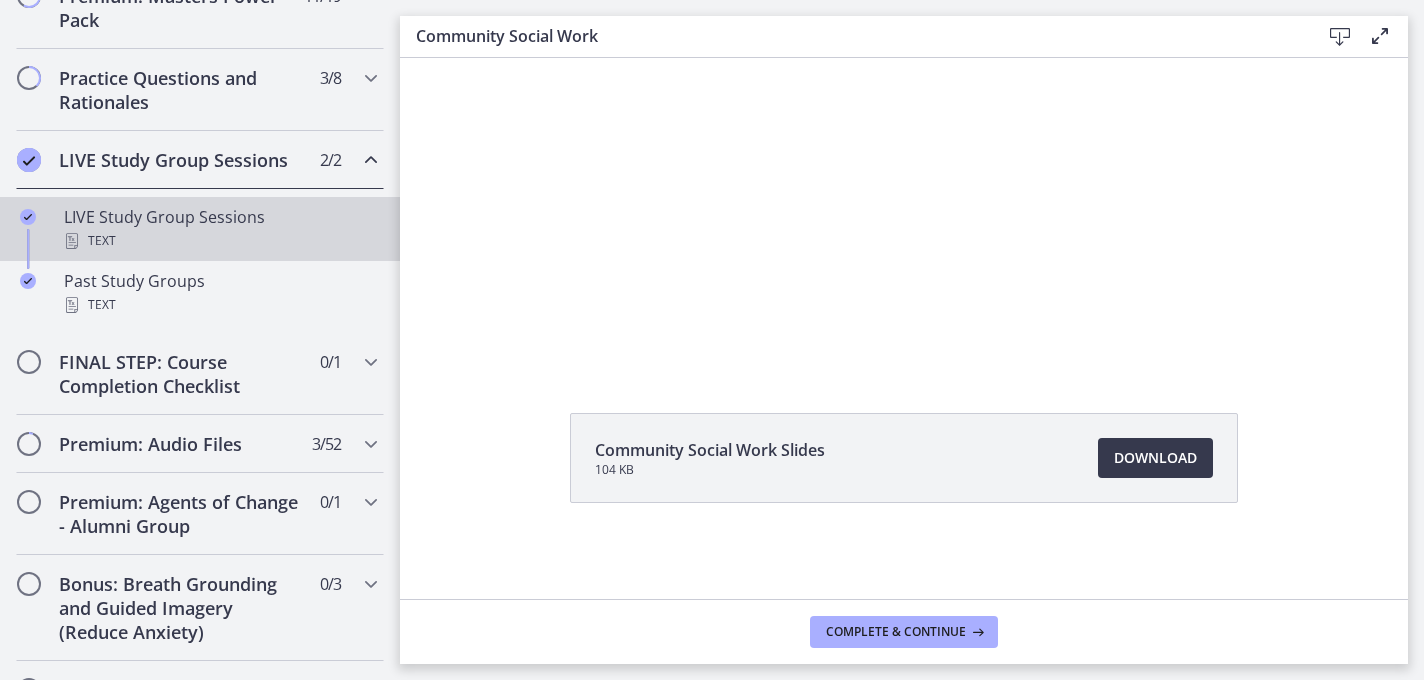 click on "LIVE Study Group Sessions
Text" at bounding box center (220, 229) 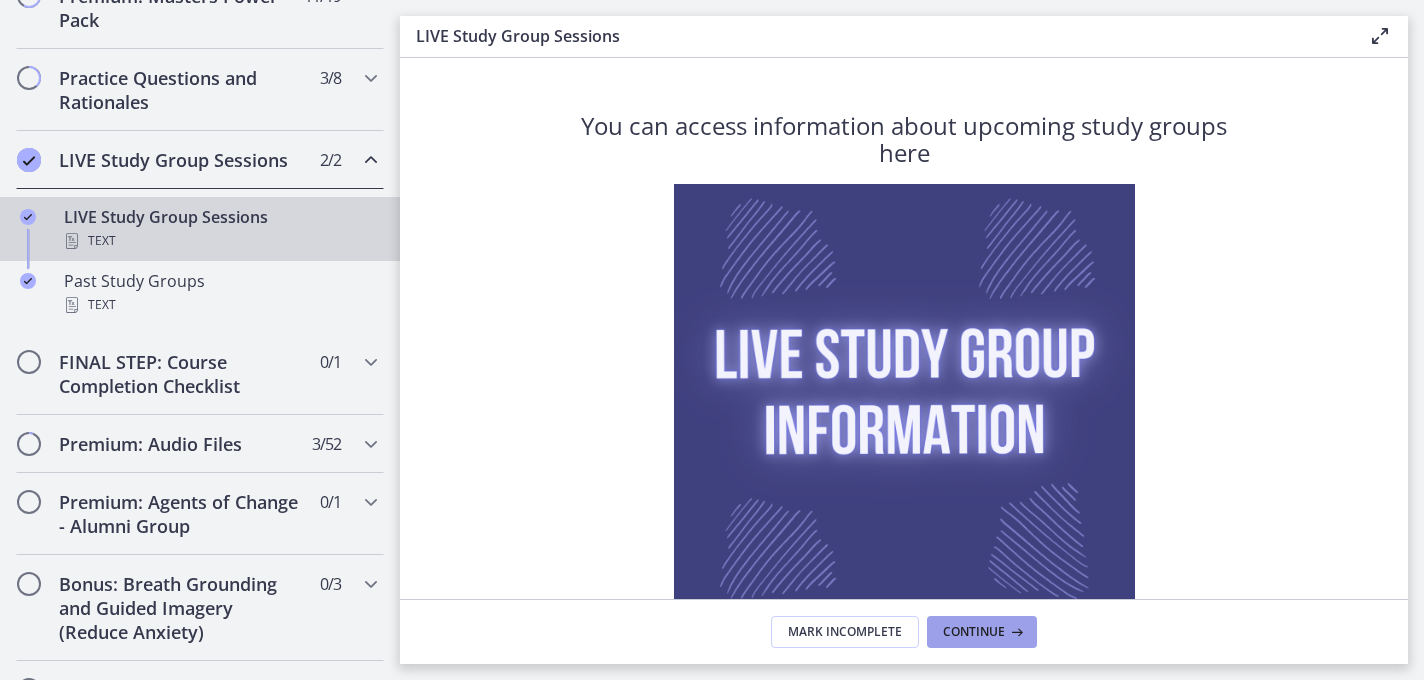 click on "Continue" at bounding box center (982, 632) 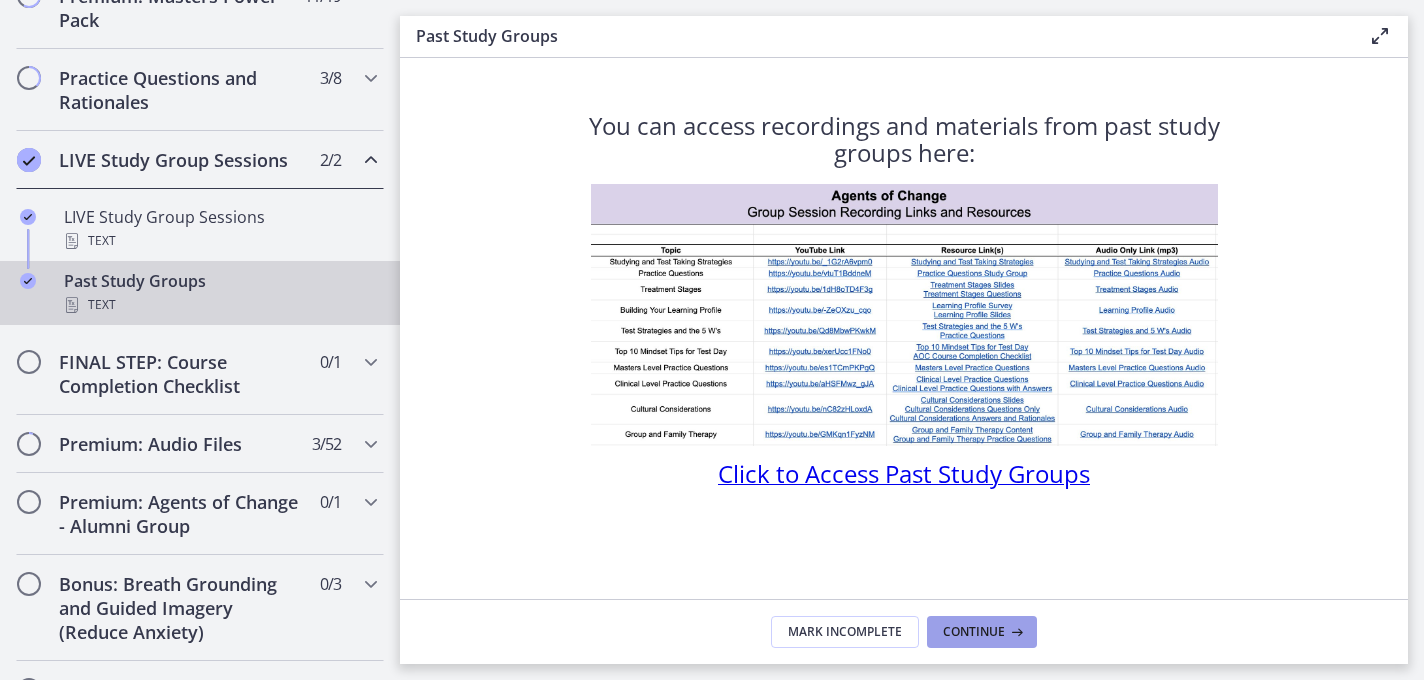 click on "Continue" at bounding box center [974, 632] 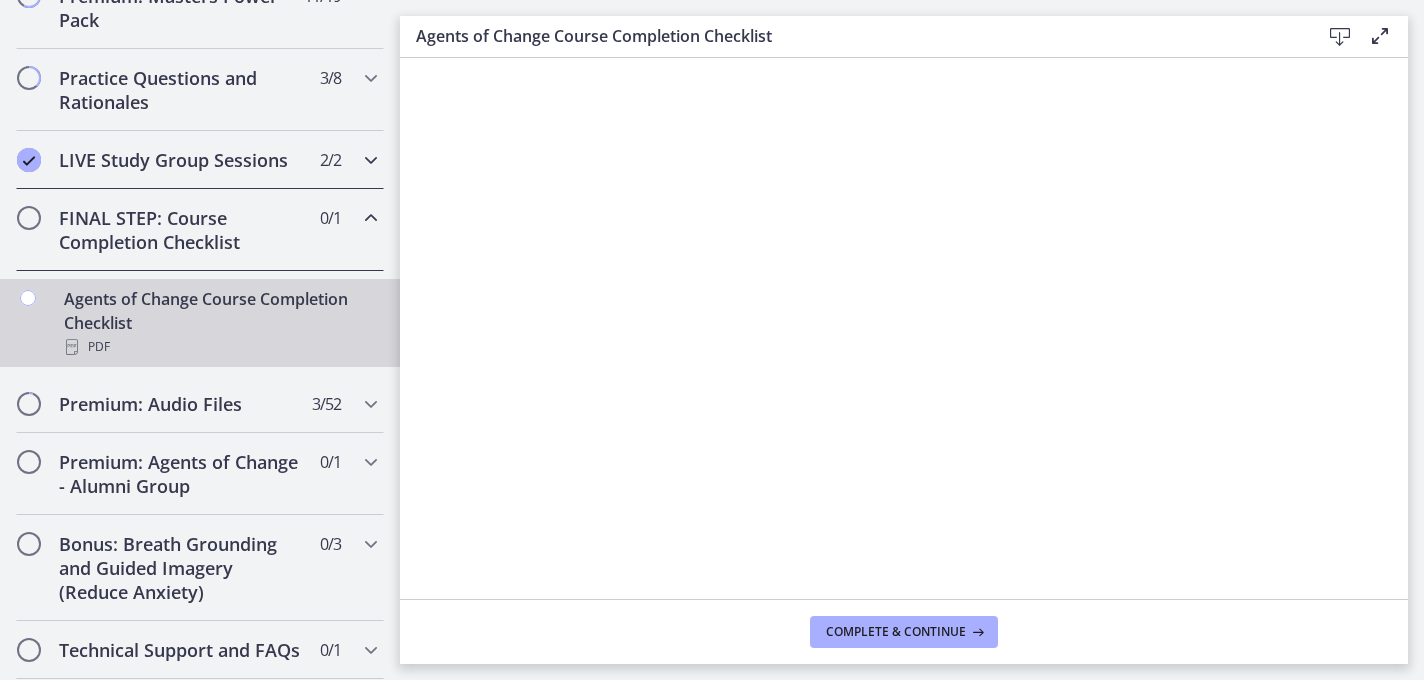 click on "LIVE Study Group Sessions" at bounding box center [181, 160] 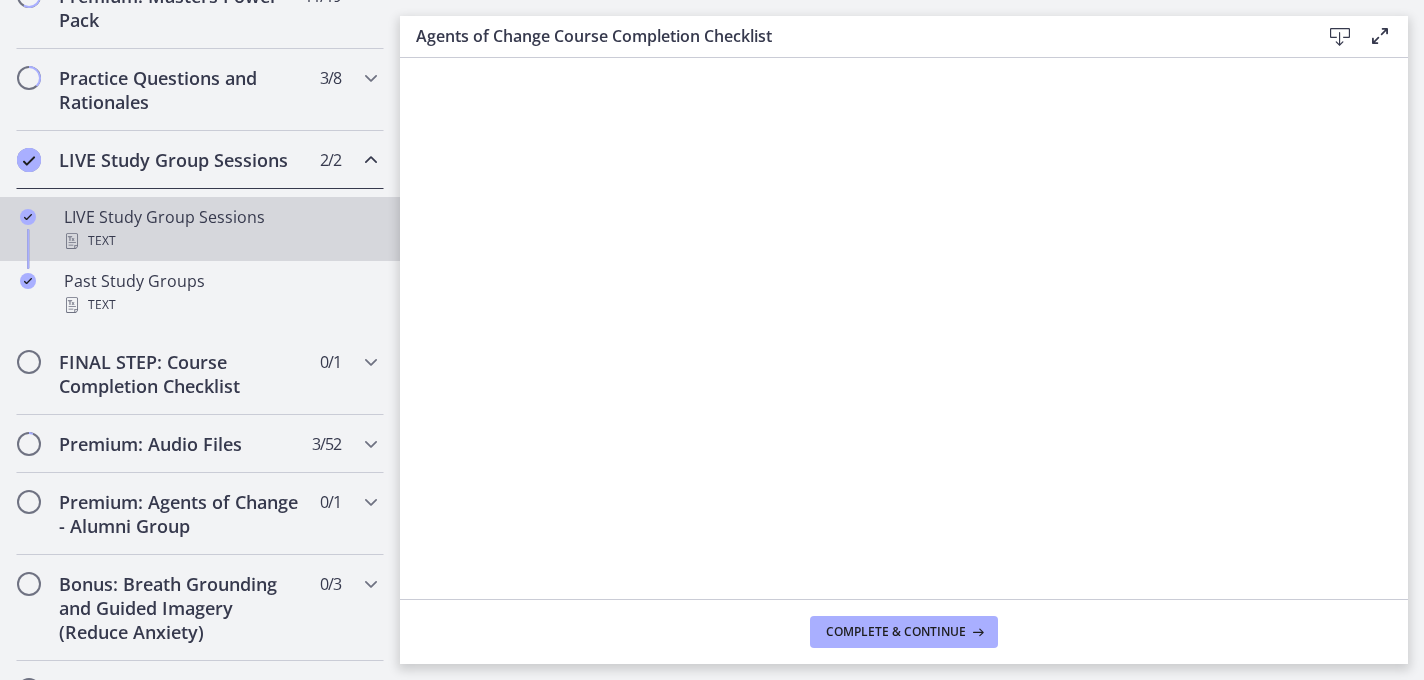 click on "LIVE Study Group Sessions
Text" at bounding box center (220, 229) 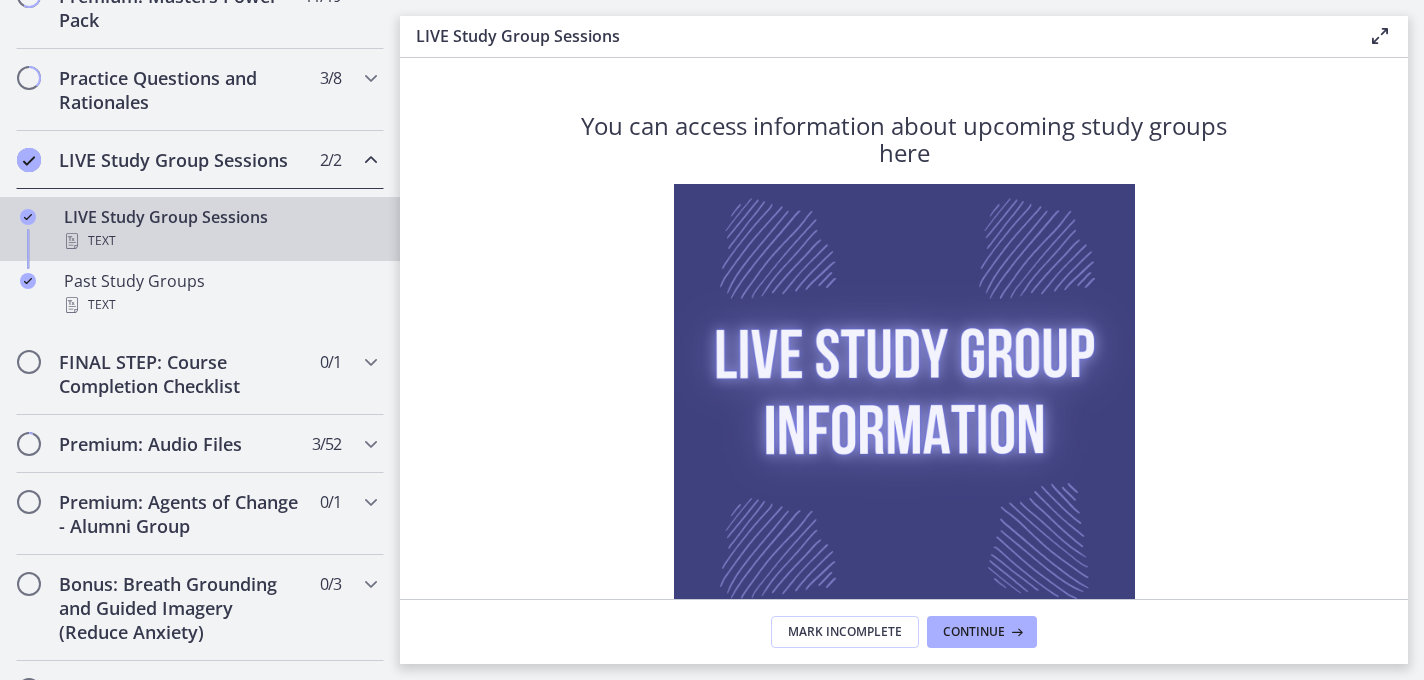 click on "You can access information about upcoming study groups here" at bounding box center (904, 141) 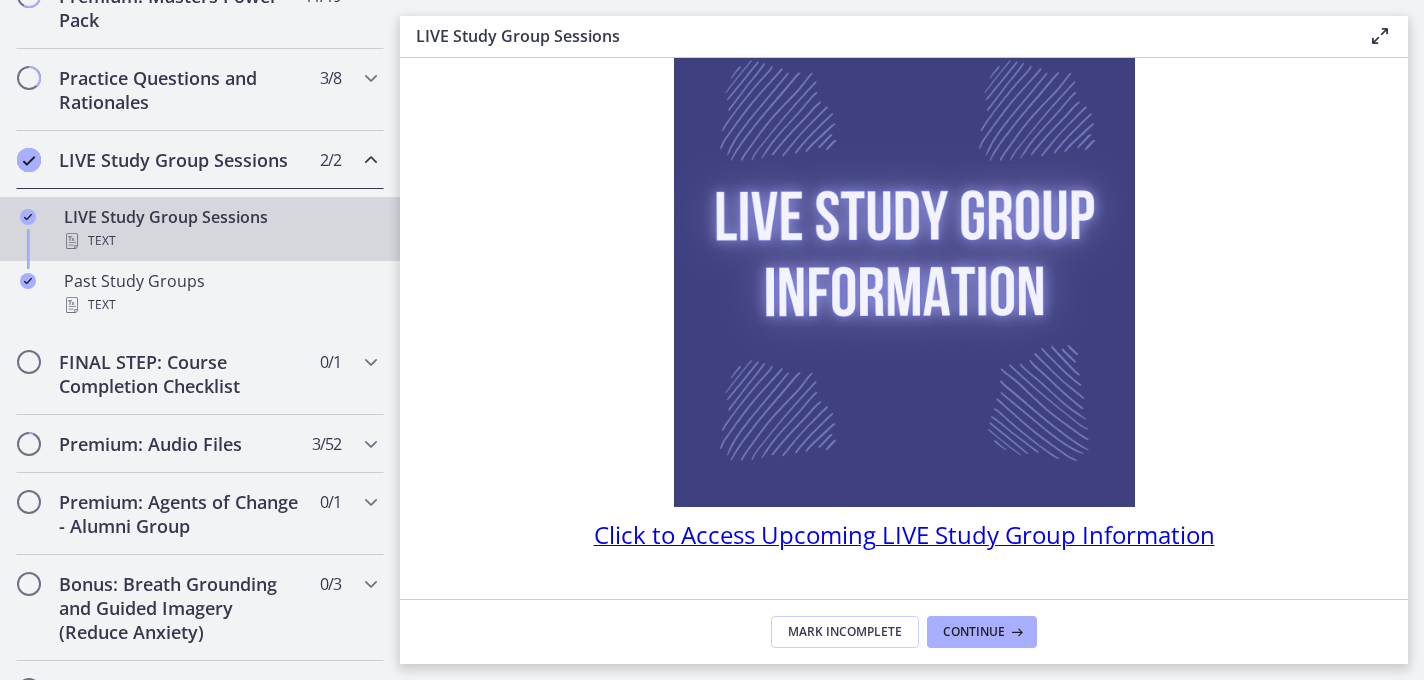 scroll, scrollTop: 185, scrollLeft: 0, axis: vertical 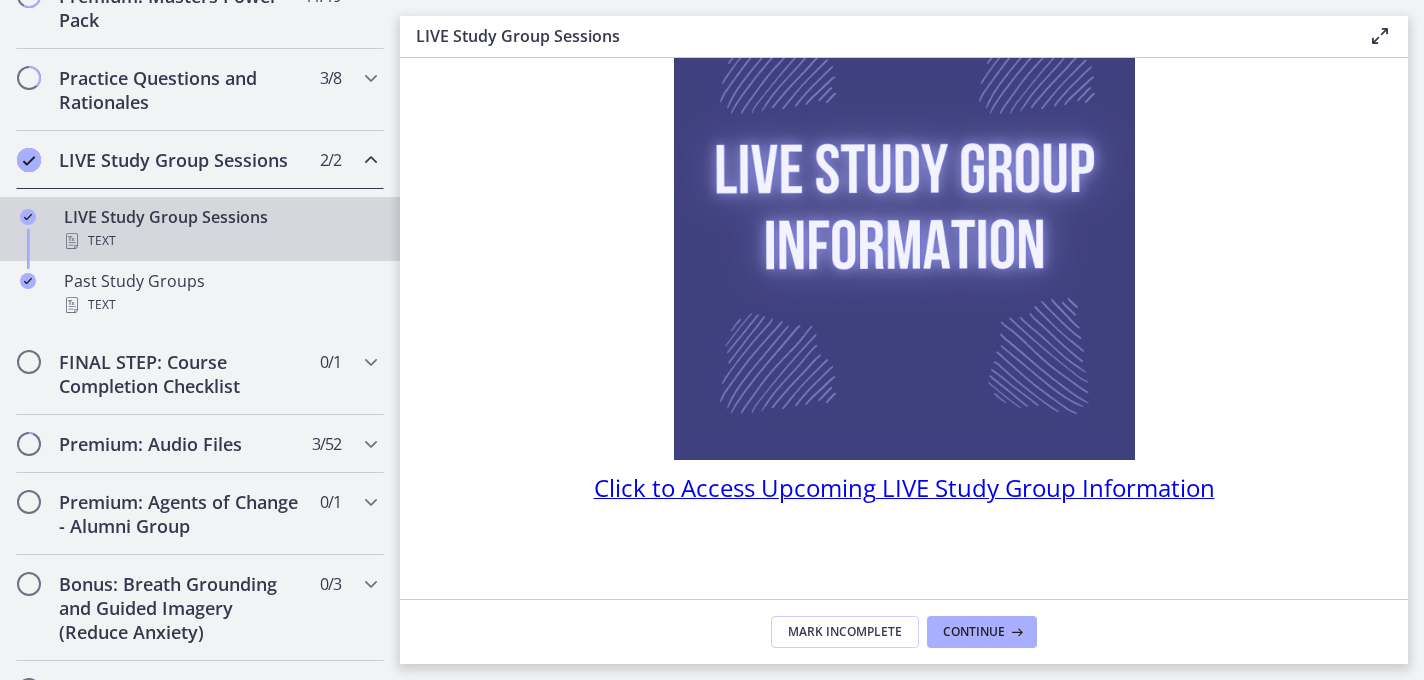 click on "Click to Access Upcoming LIVE Study Group Information" at bounding box center (904, 487) 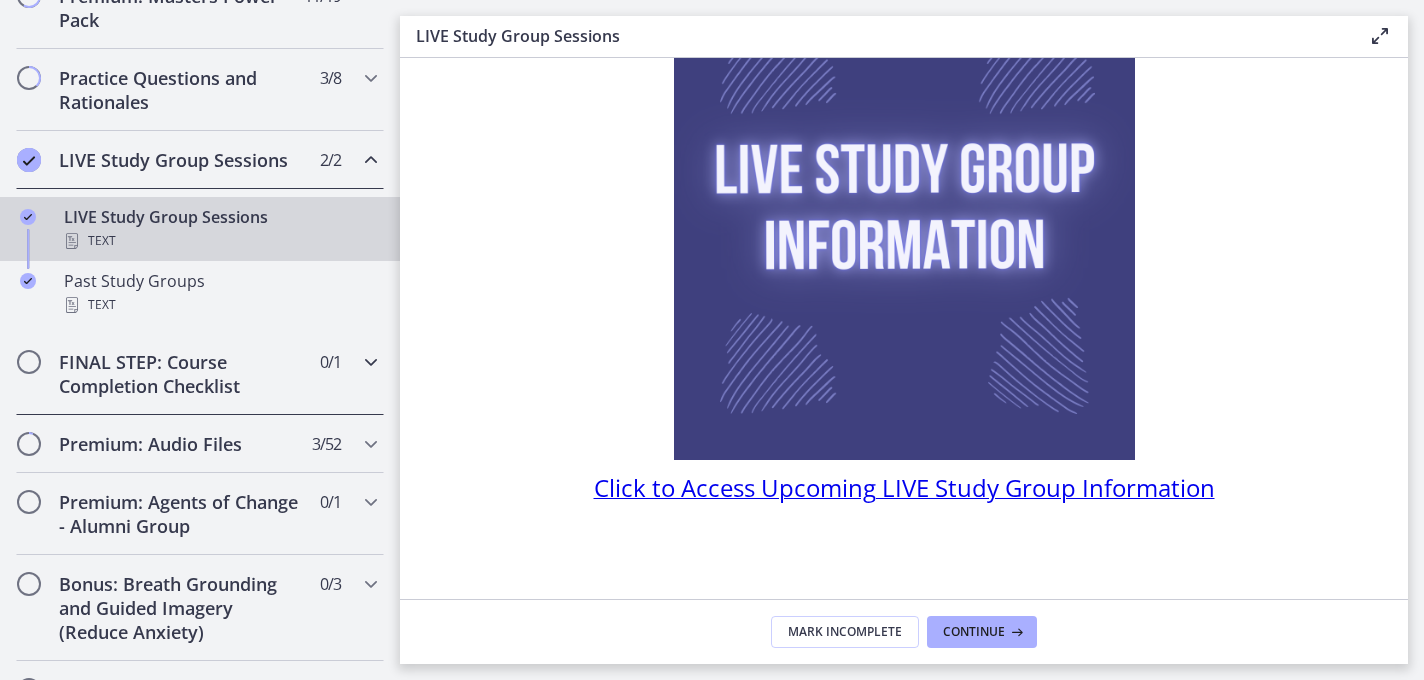 click on "FINAL STEP: Course Completion Checklist
0  /  1
Completed" at bounding box center (200, 374) 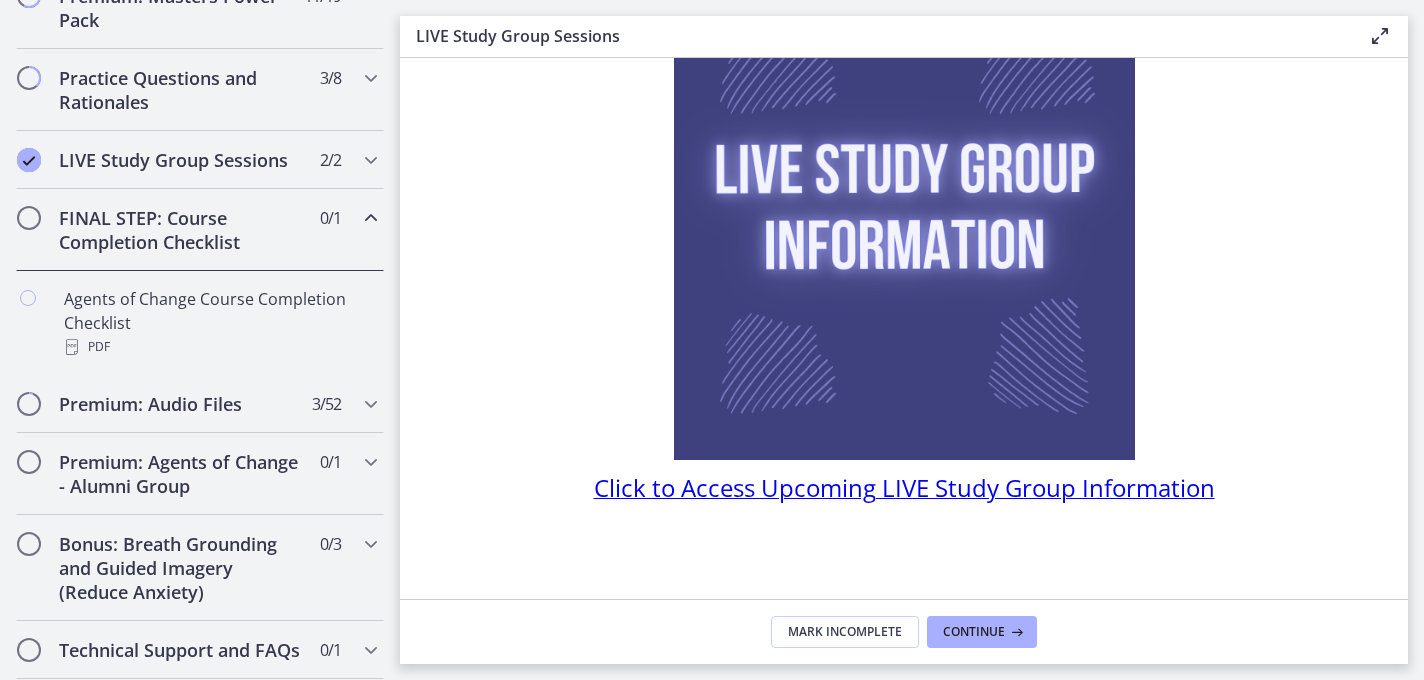 click on "You can access information about upcoming study groups here
Click to Access Upcoming LIVE Study Group Information" at bounding box center [904, 328] 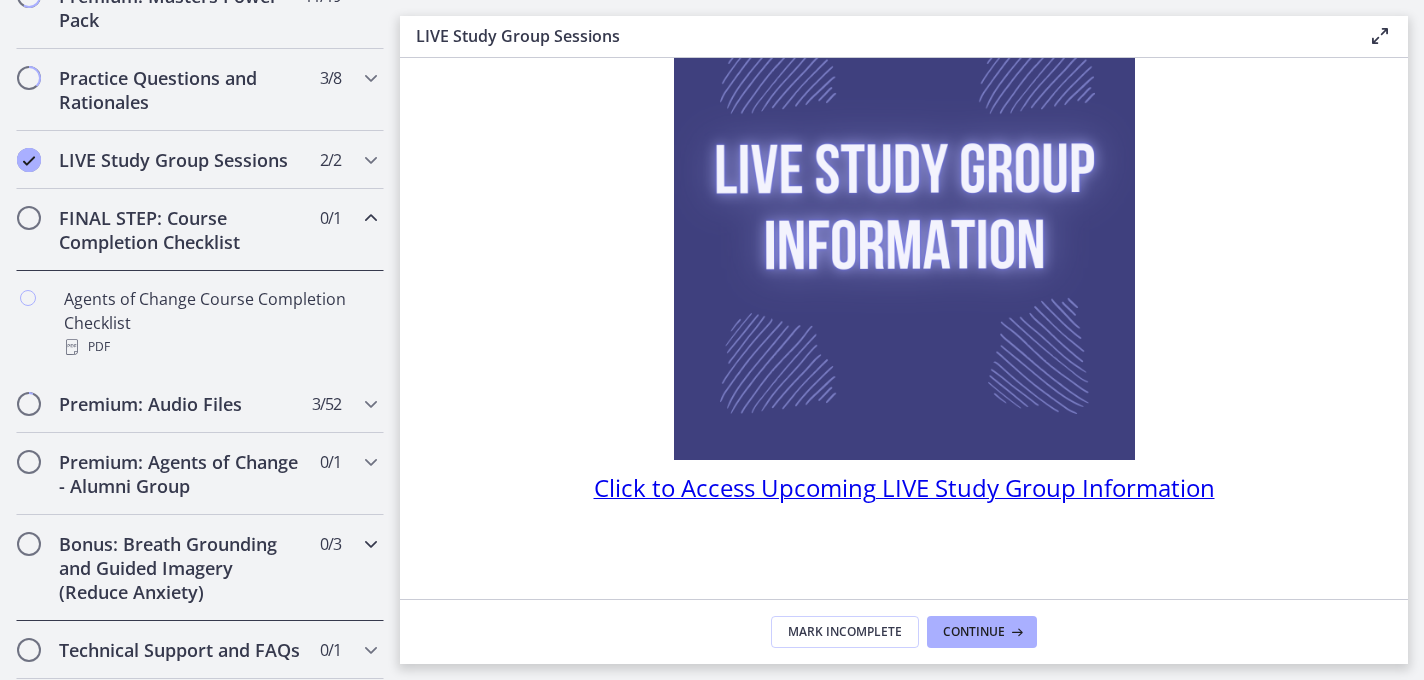 click on "Bonus: Breath Grounding and Guided Imagery (Reduce Anxiety)
0  /  3
Completed" at bounding box center [200, 568] 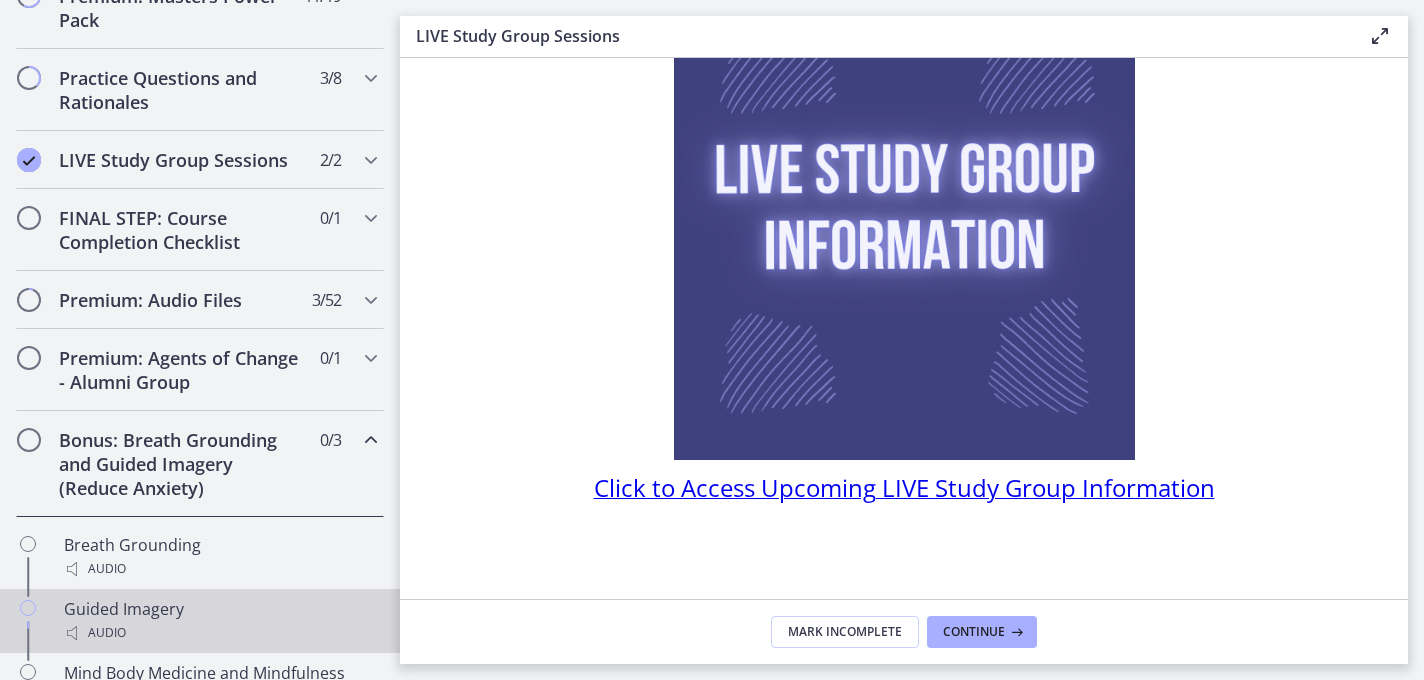 click on "Guided Imagery
Audio" at bounding box center [220, 621] 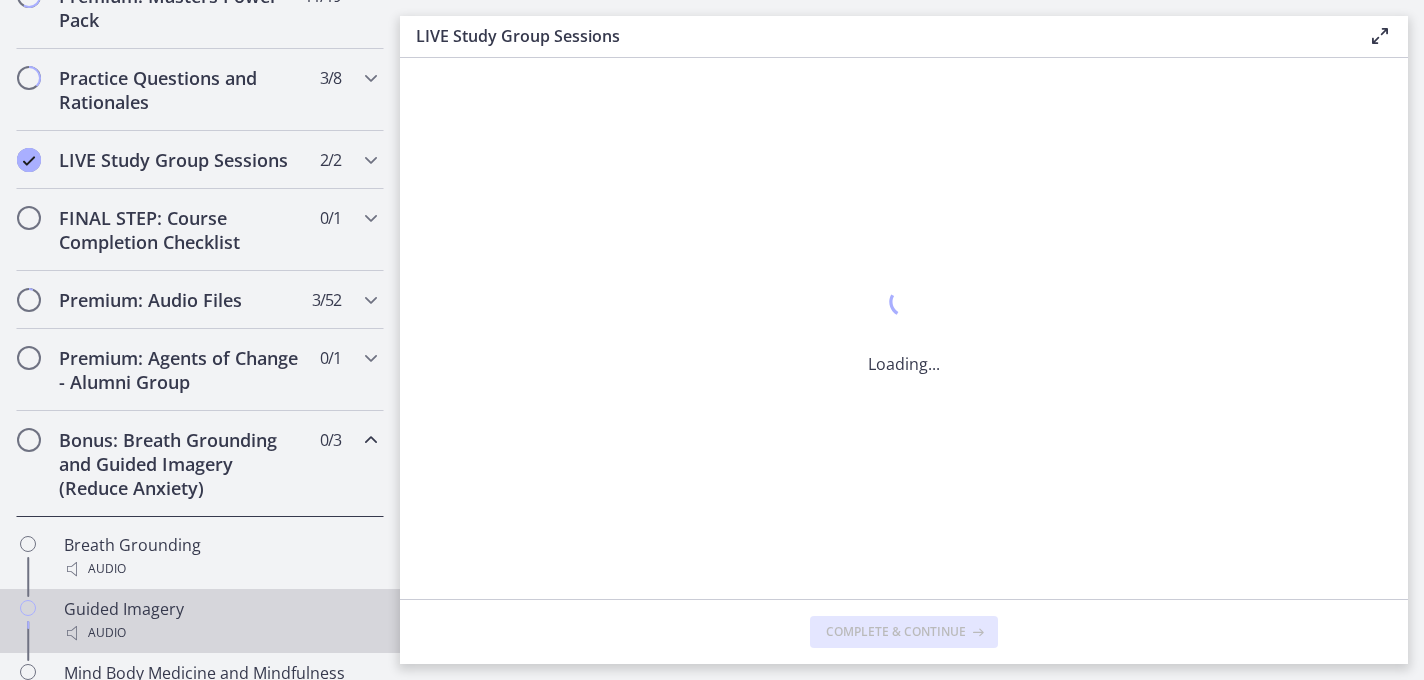 scroll, scrollTop: 0, scrollLeft: 0, axis: both 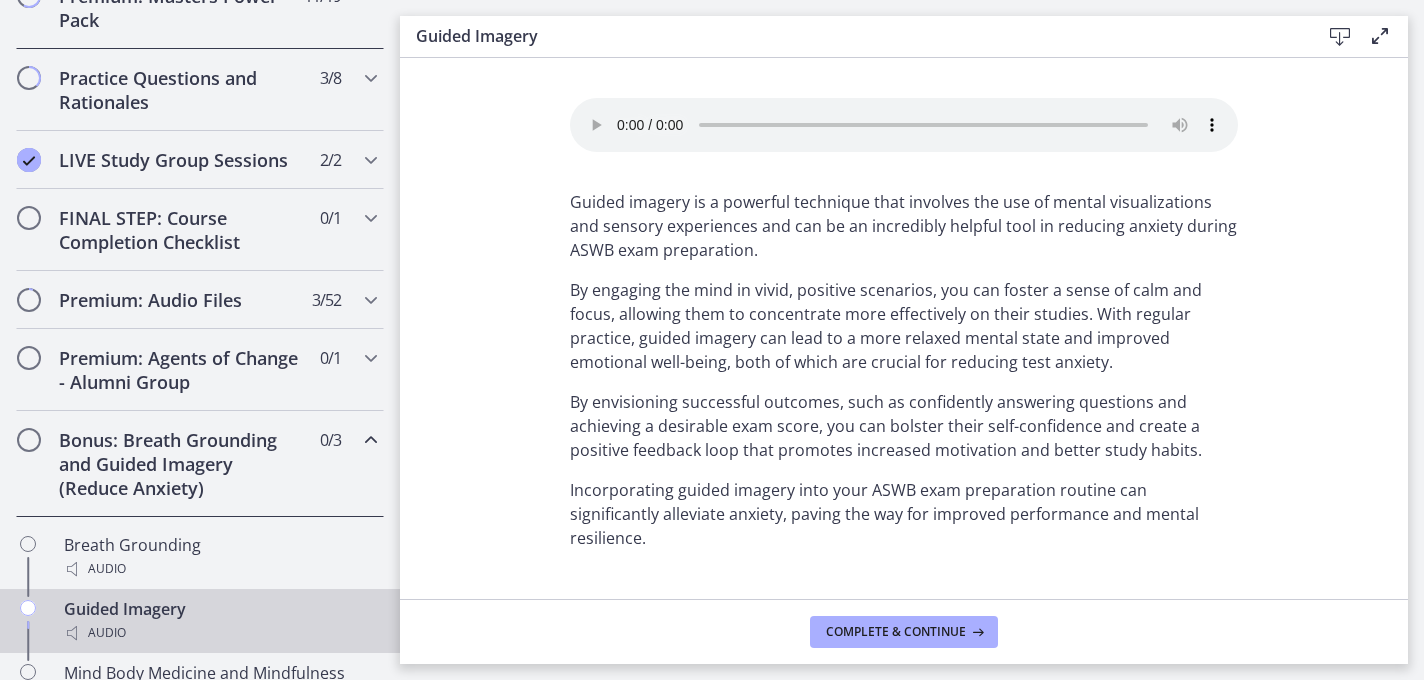 click at bounding box center (29, -4) 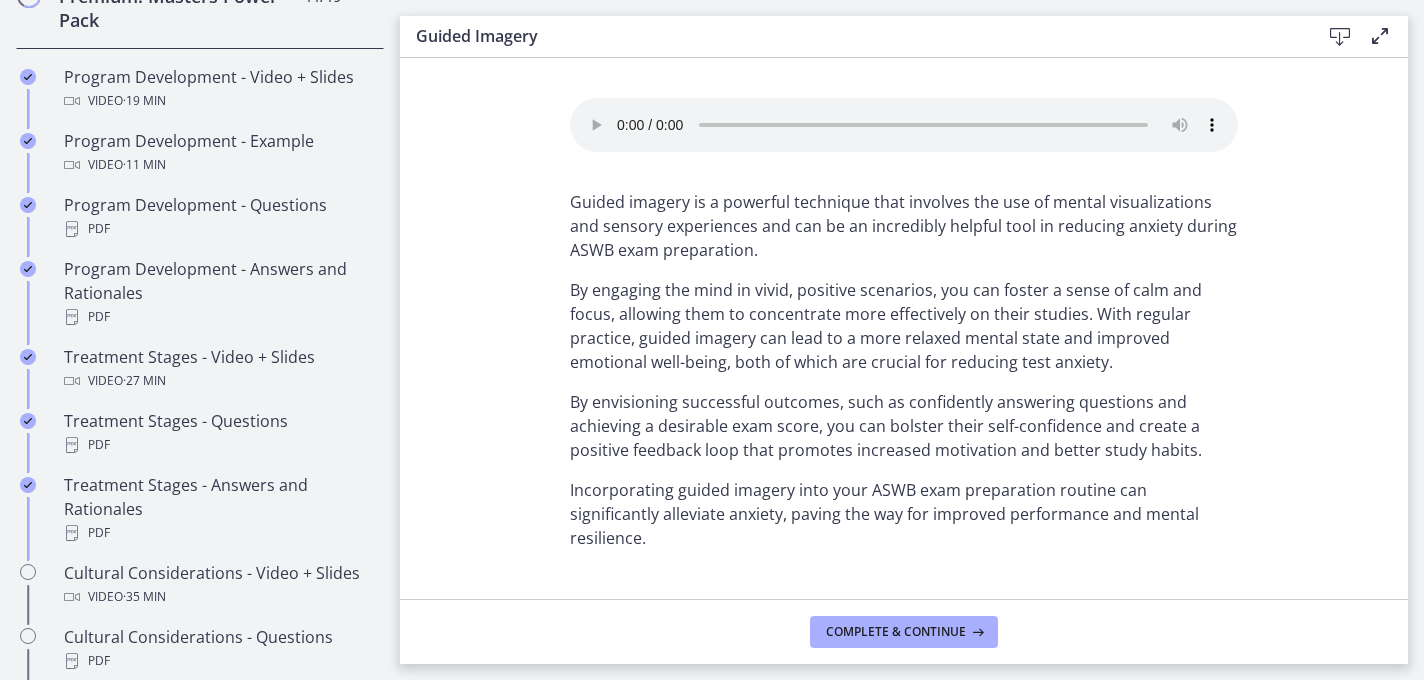 click at bounding box center (29, -4) 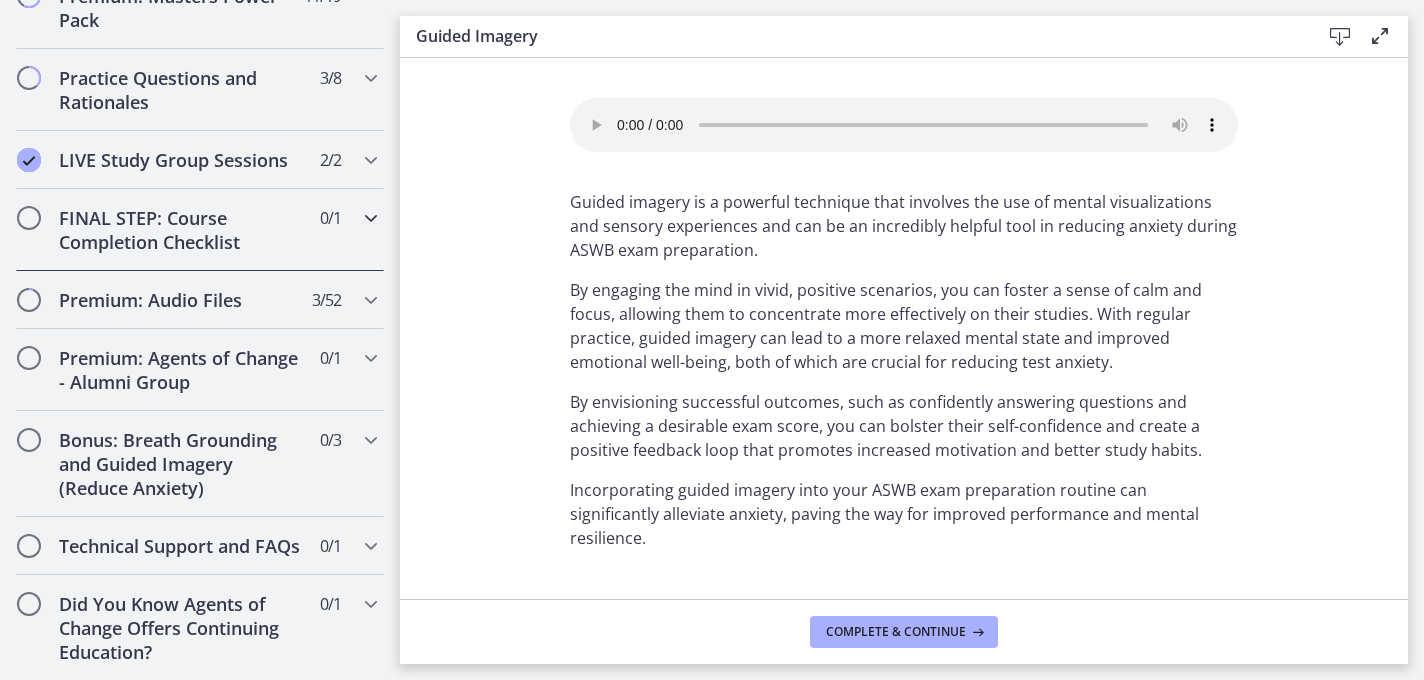 click on "FINAL STEP: Course Completion Checklist" at bounding box center (181, 230) 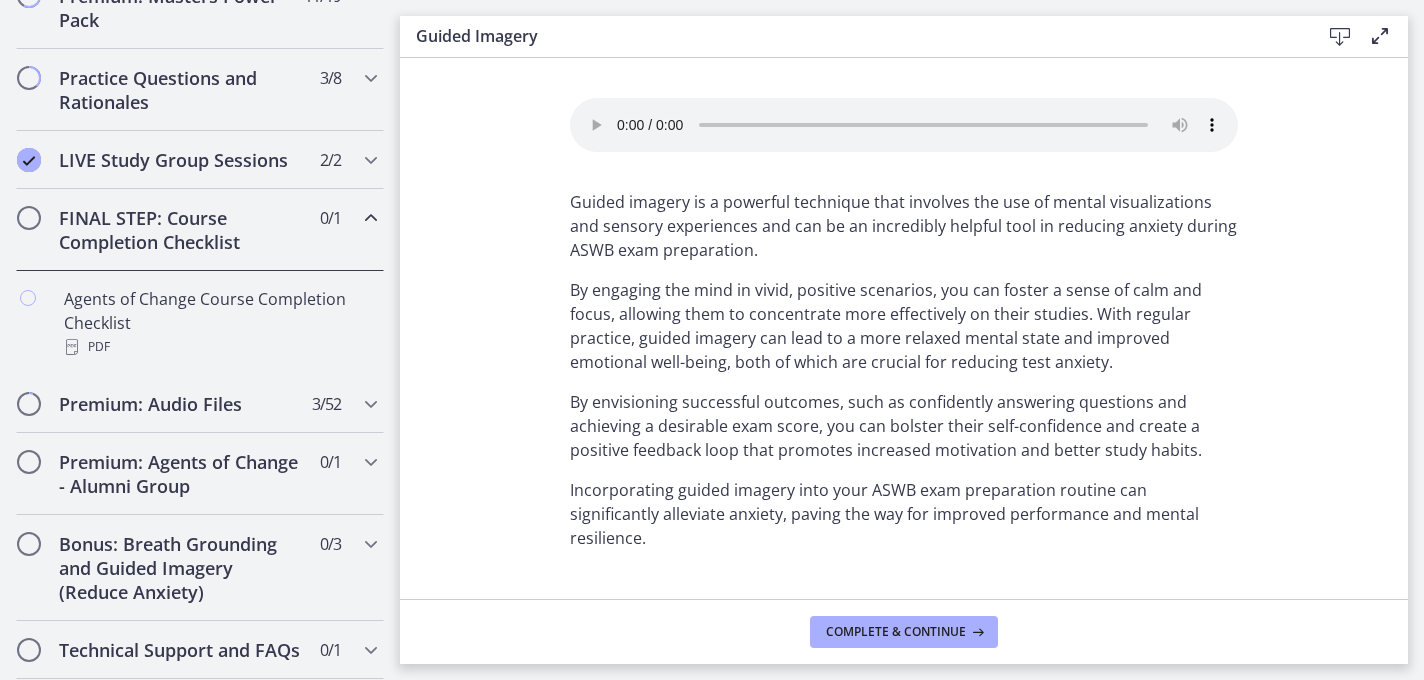 click at bounding box center [29, 218] 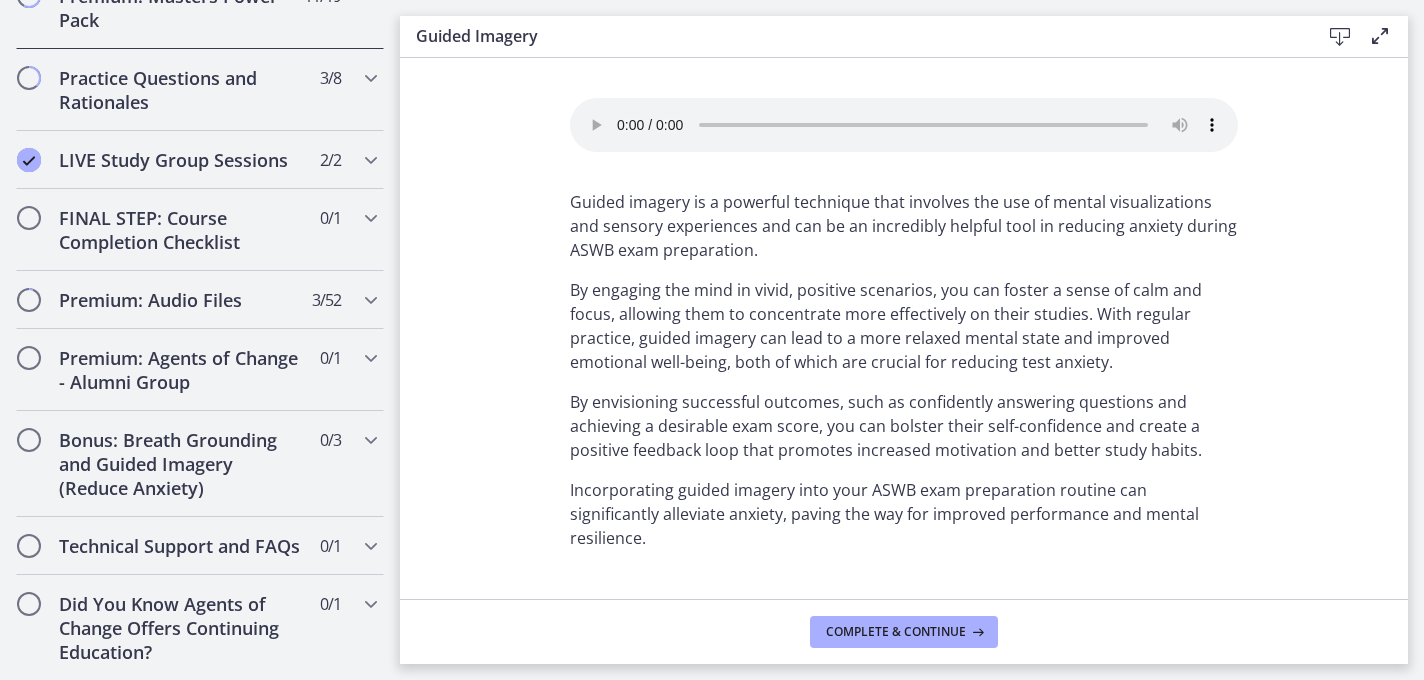 click on "Premium: Masters Power Pack
11  /  19
Completed" at bounding box center [200, 8] 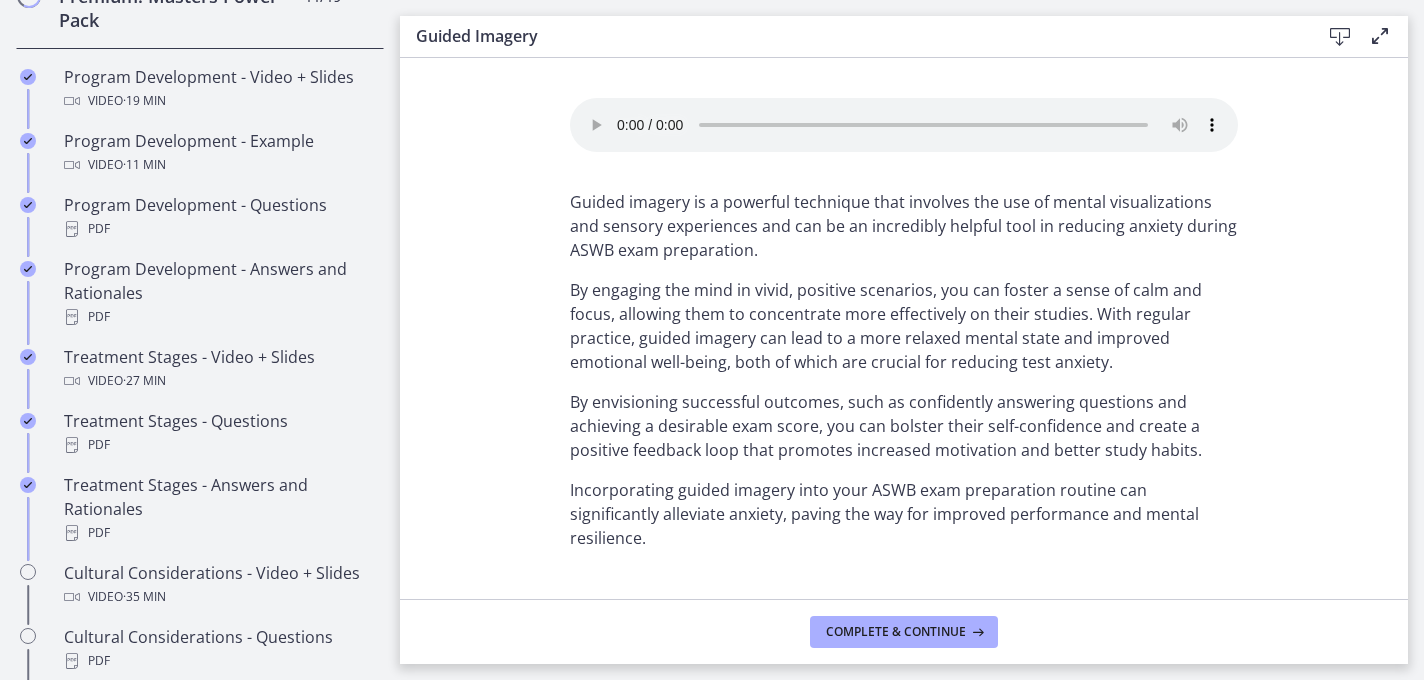 click on "Premium: Masters Power Pack
11  /  19
Completed" at bounding box center [200, 8] 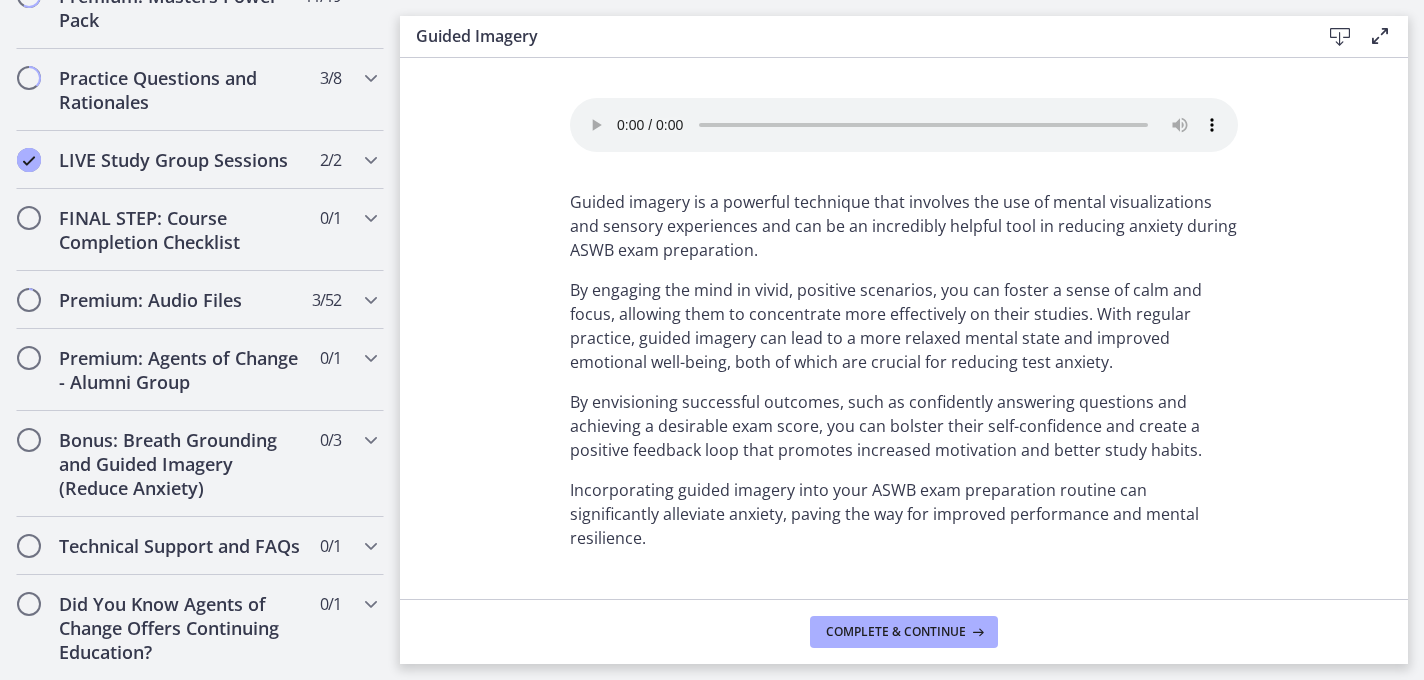 click at bounding box center [1380, 36] 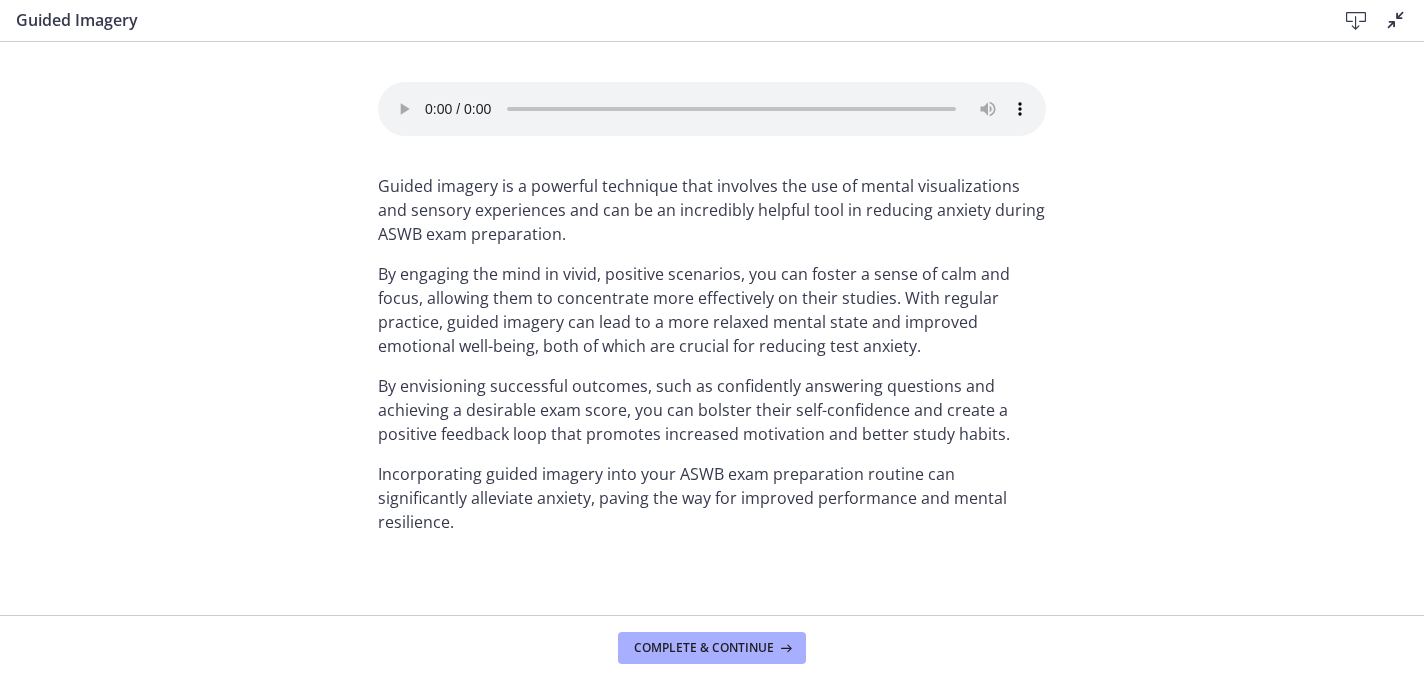 click on "Disable fullscreen" at bounding box center (1396, 20) 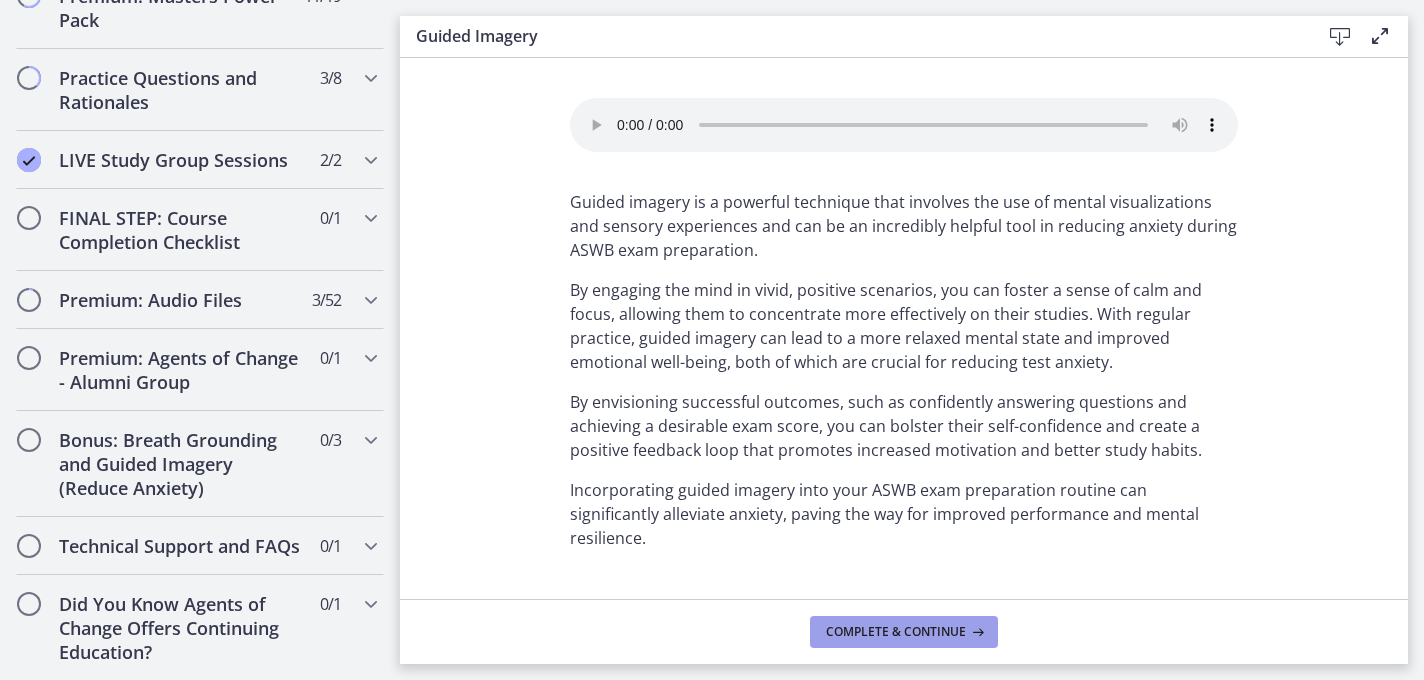 click on "Complete & continue" at bounding box center [896, 632] 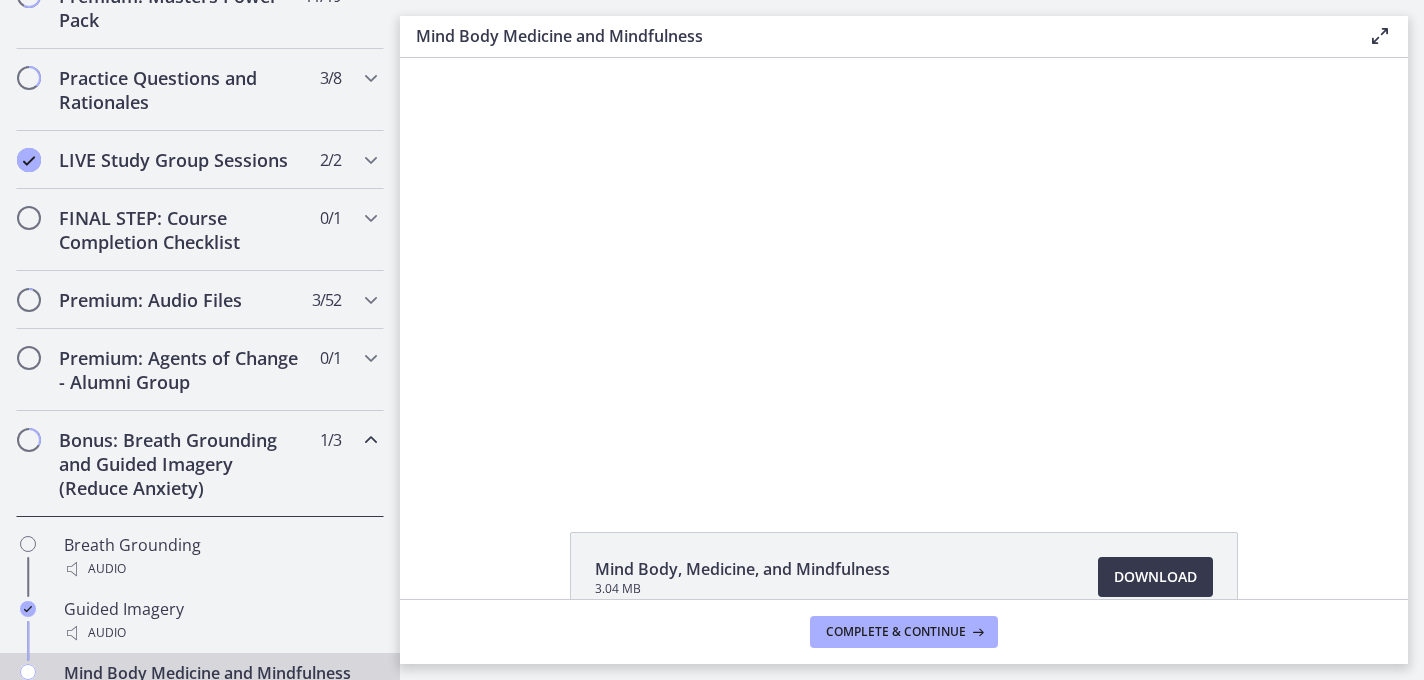 scroll, scrollTop: 0, scrollLeft: 0, axis: both 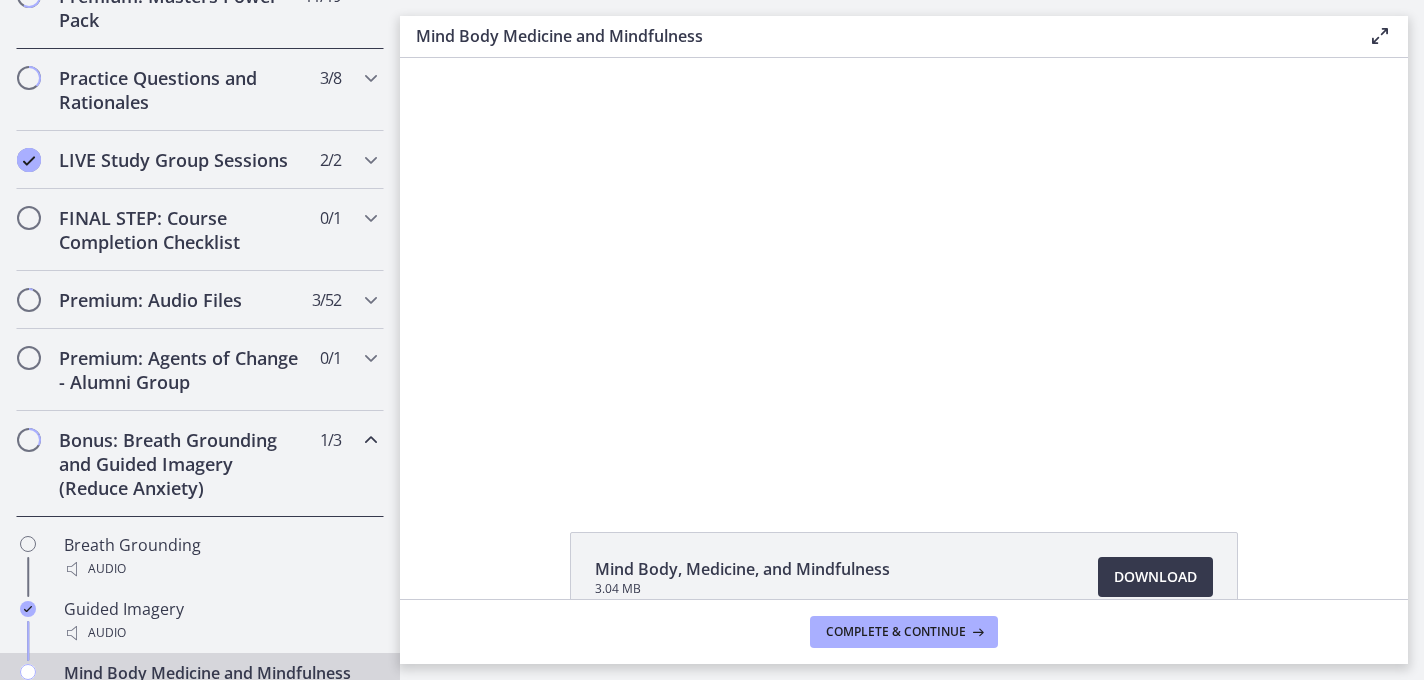 click on "Premium: Masters Power Pack
11  /  19
Completed" at bounding box center (200, 8) 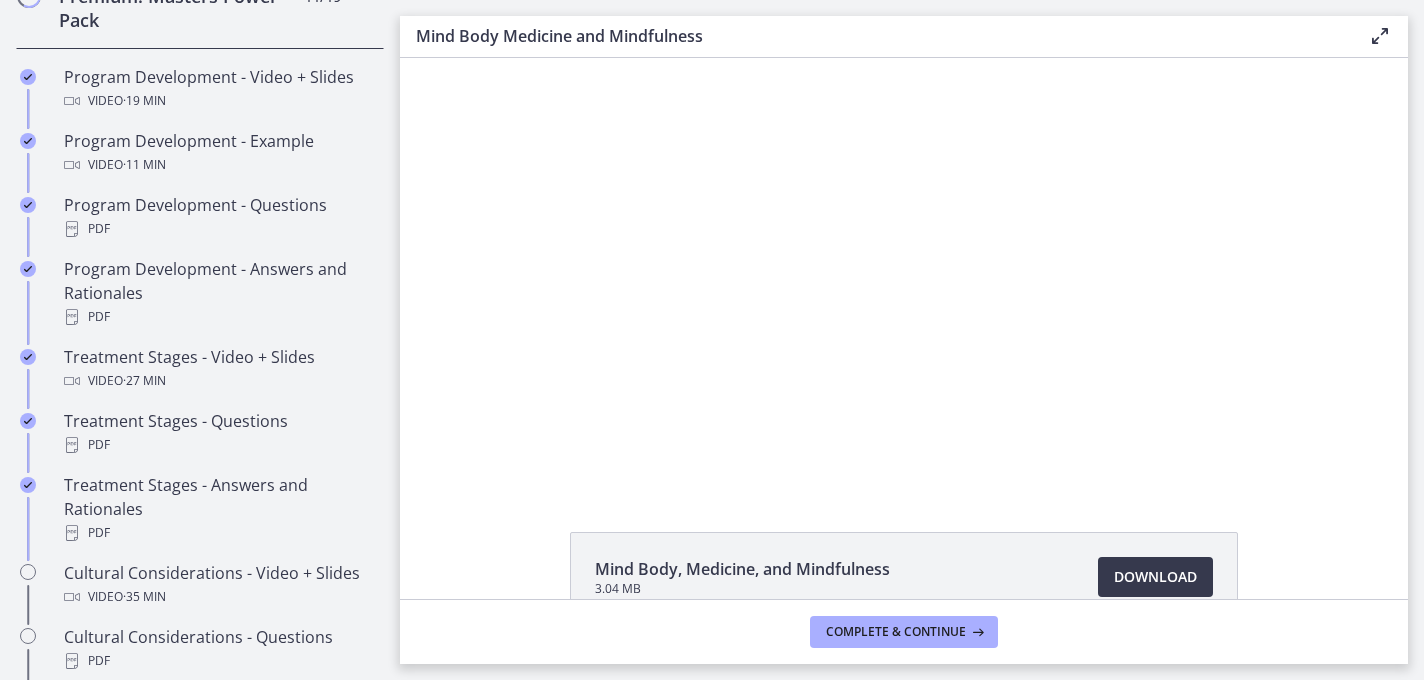 click on "Premium: Masters Power Pack
11  /  19
Completed" at bounding box center (200, 8) 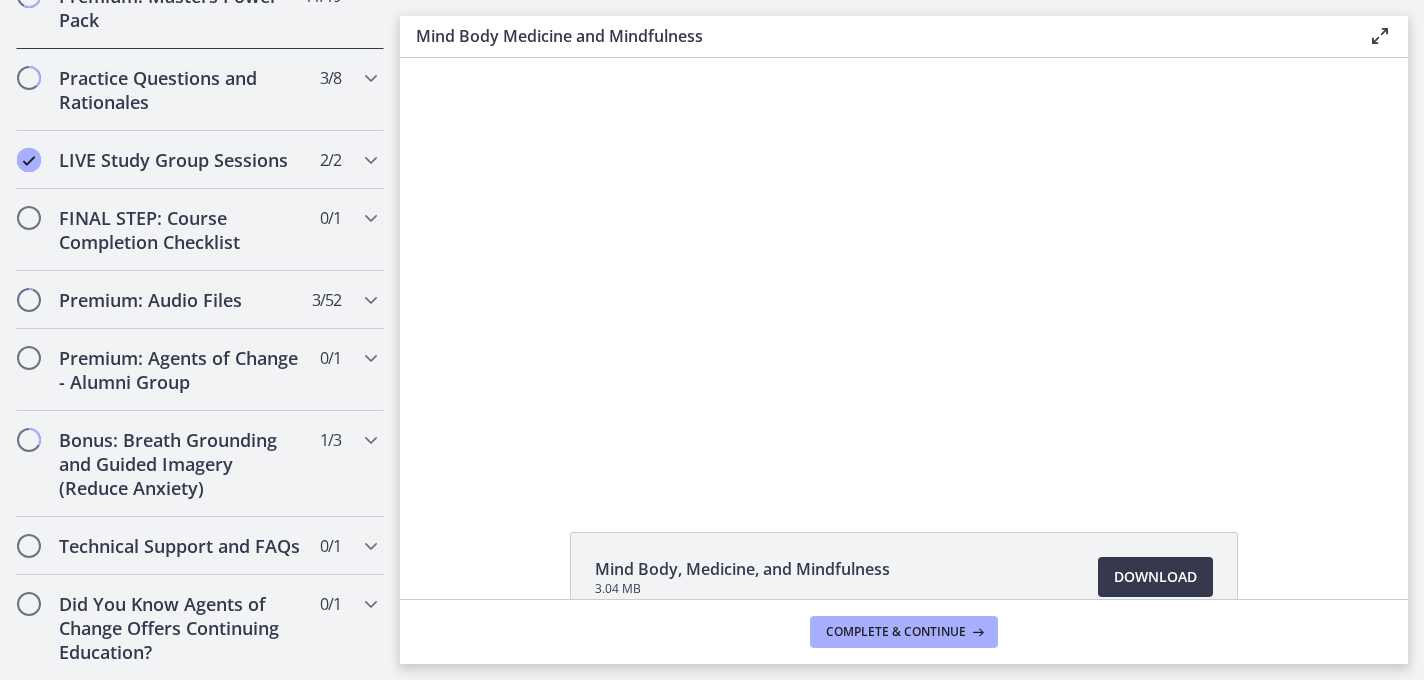 click on "Premium: Masters Power Pack
11  /  19
Completed" at bounding box center [200, 8] 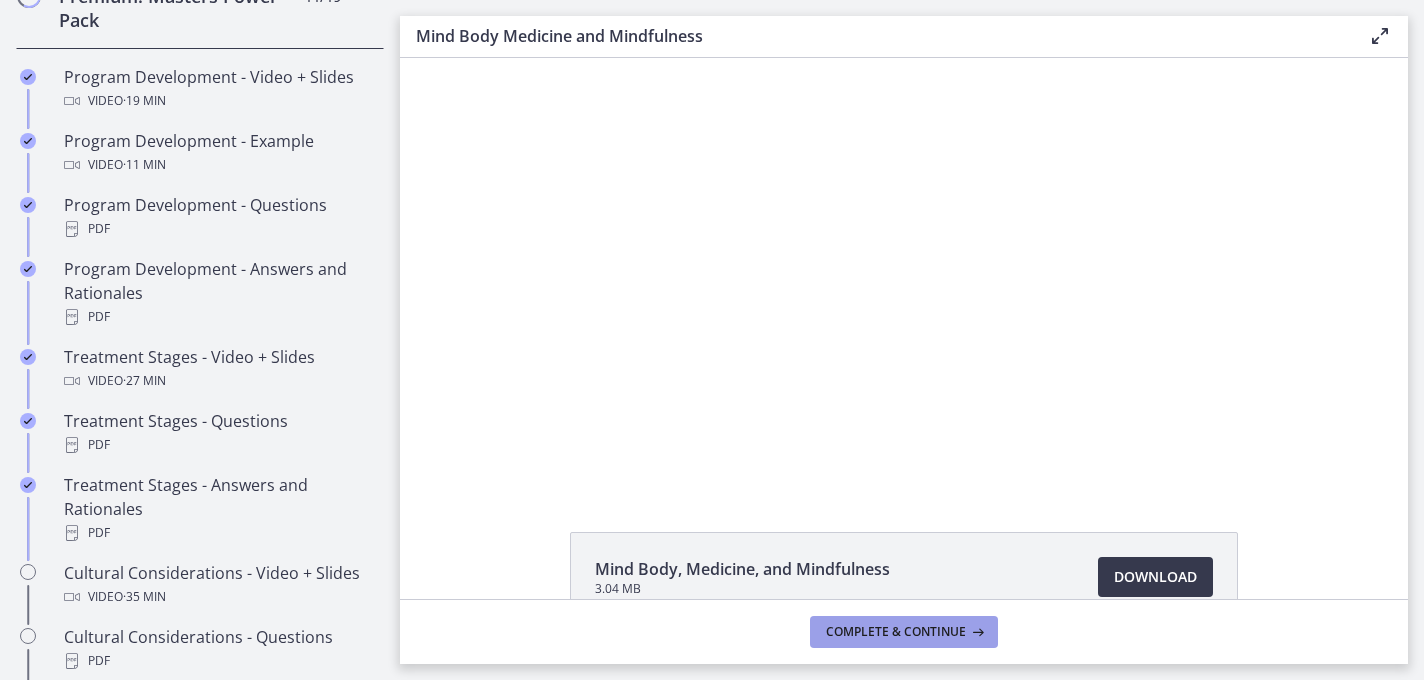 click on "Complete & continue" at bounding box center (904, 632) 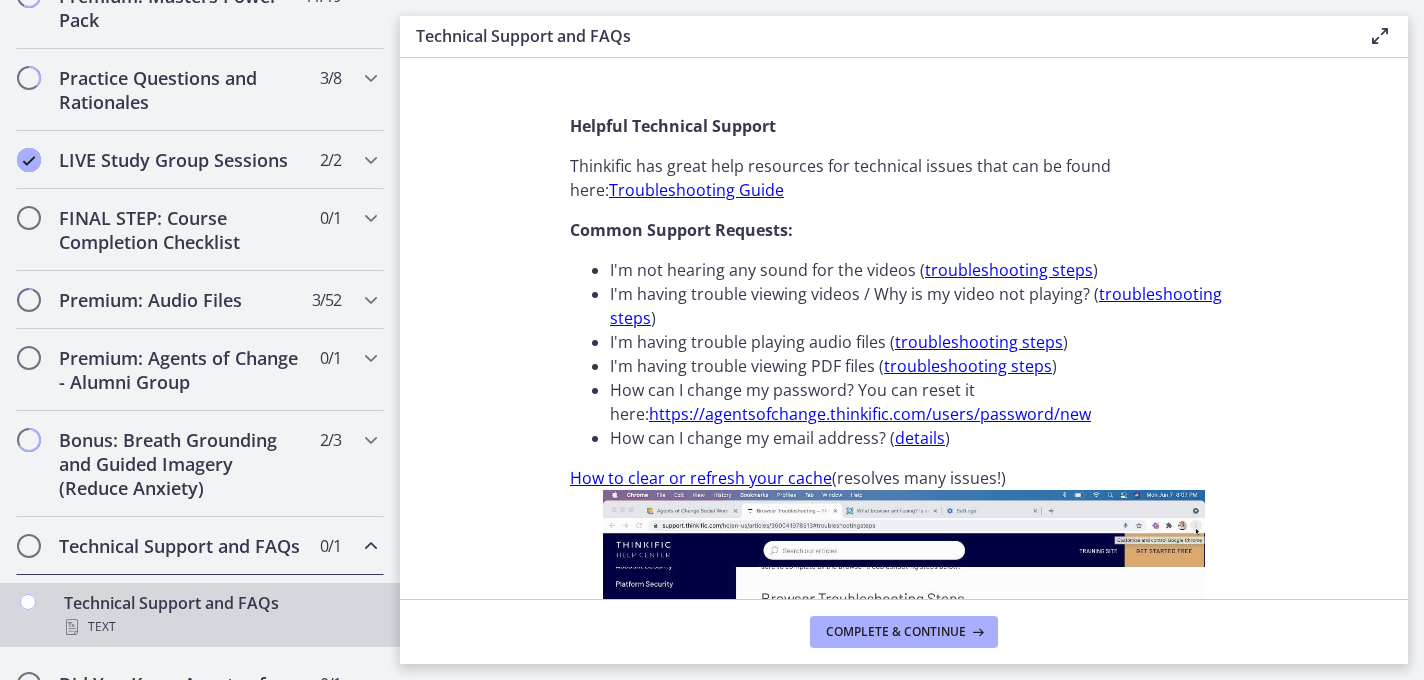 scroll, scrollTop: 0, scrollLeft: 0, axis: both 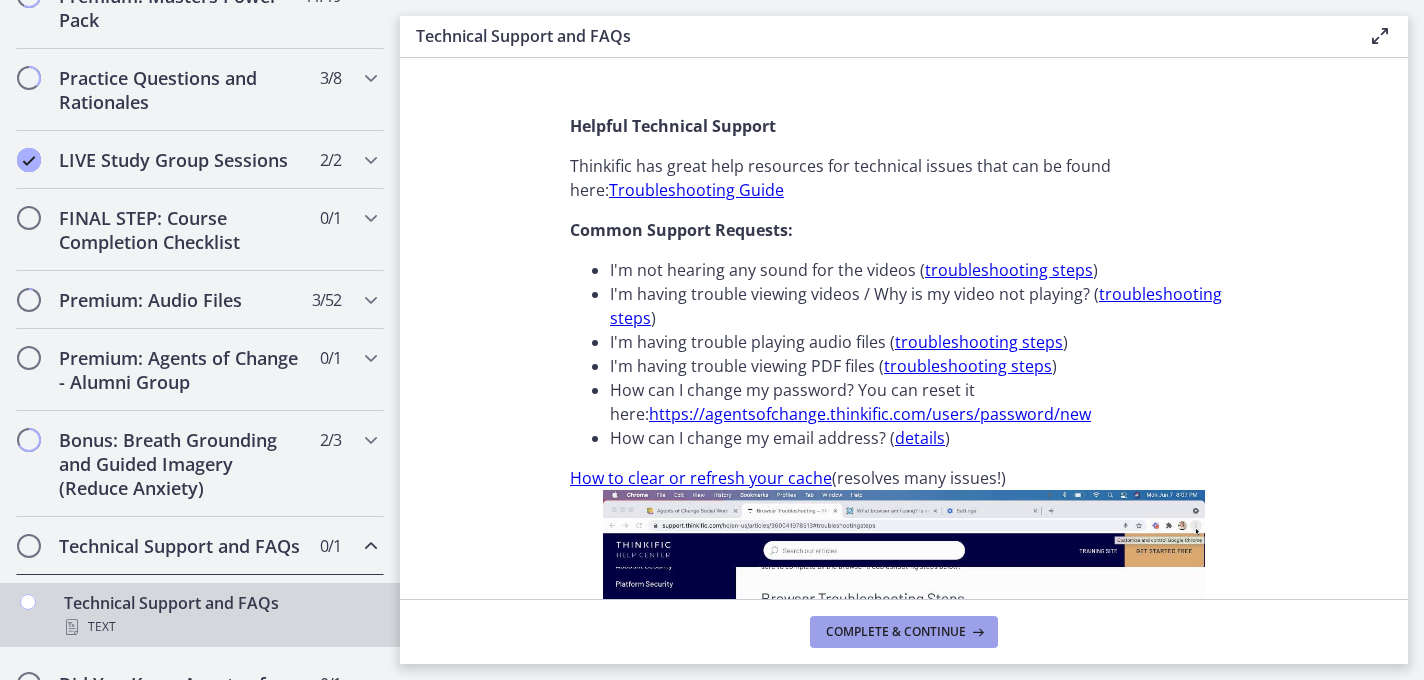 click on "Complete & continue" at bounding box center (896, 632) 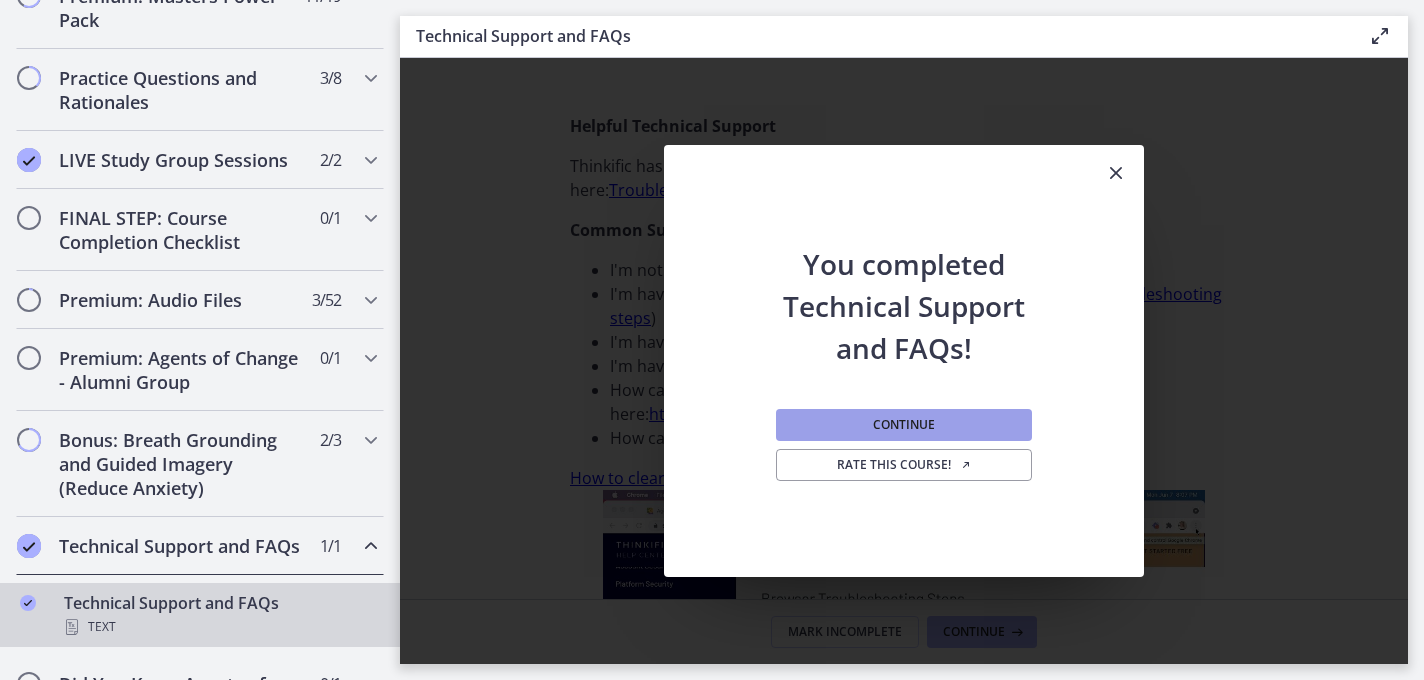 click on "Continue" at bounding box center [904, 425] 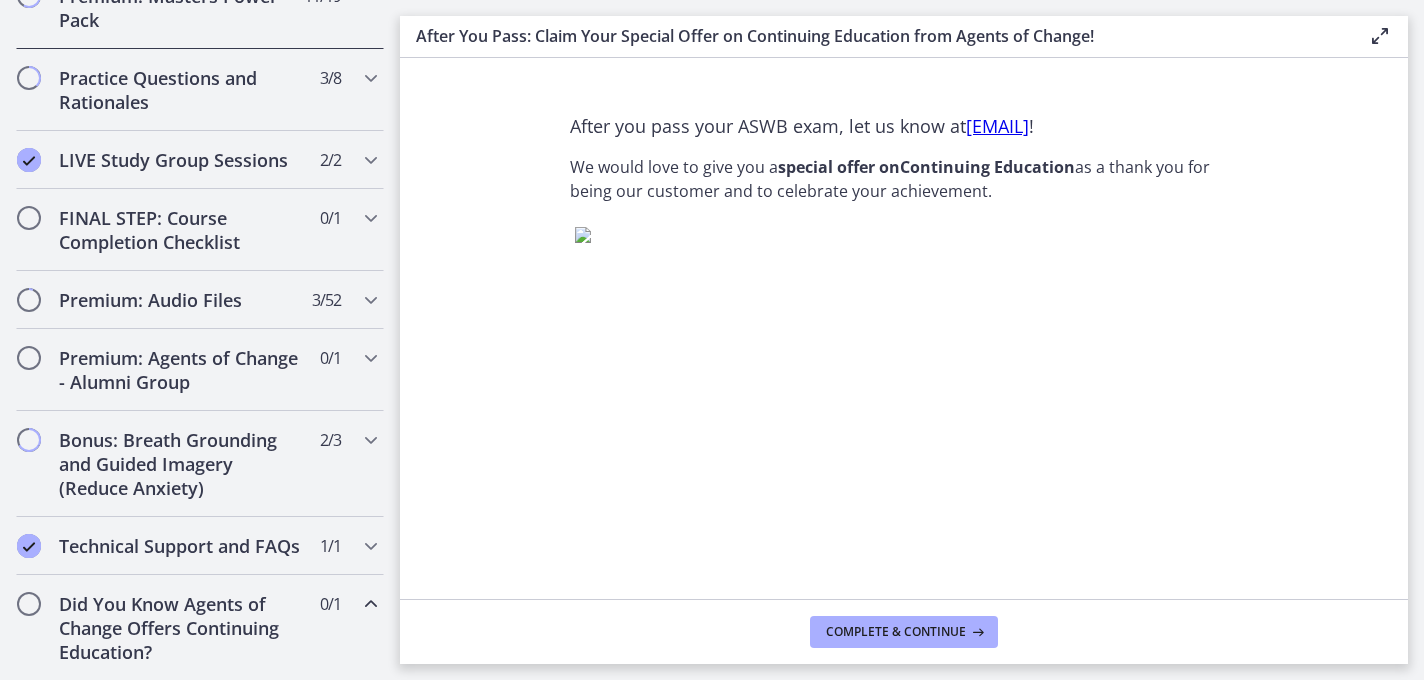 click on "Premium: Masters Power Pack
11  /  19
Completed" at bounding box center [200, 8] 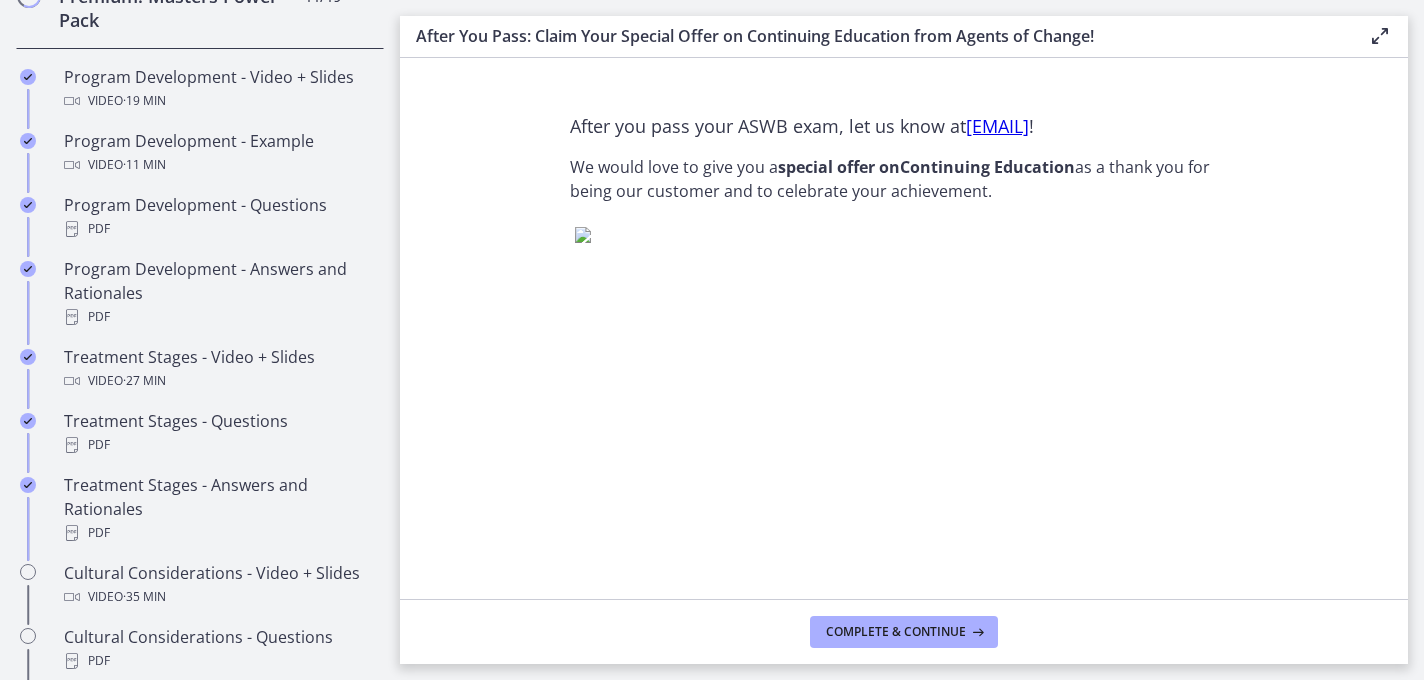click on "Premium: Masters Power Pack
11  /  19
Completed" at bounding box center (200, 8) 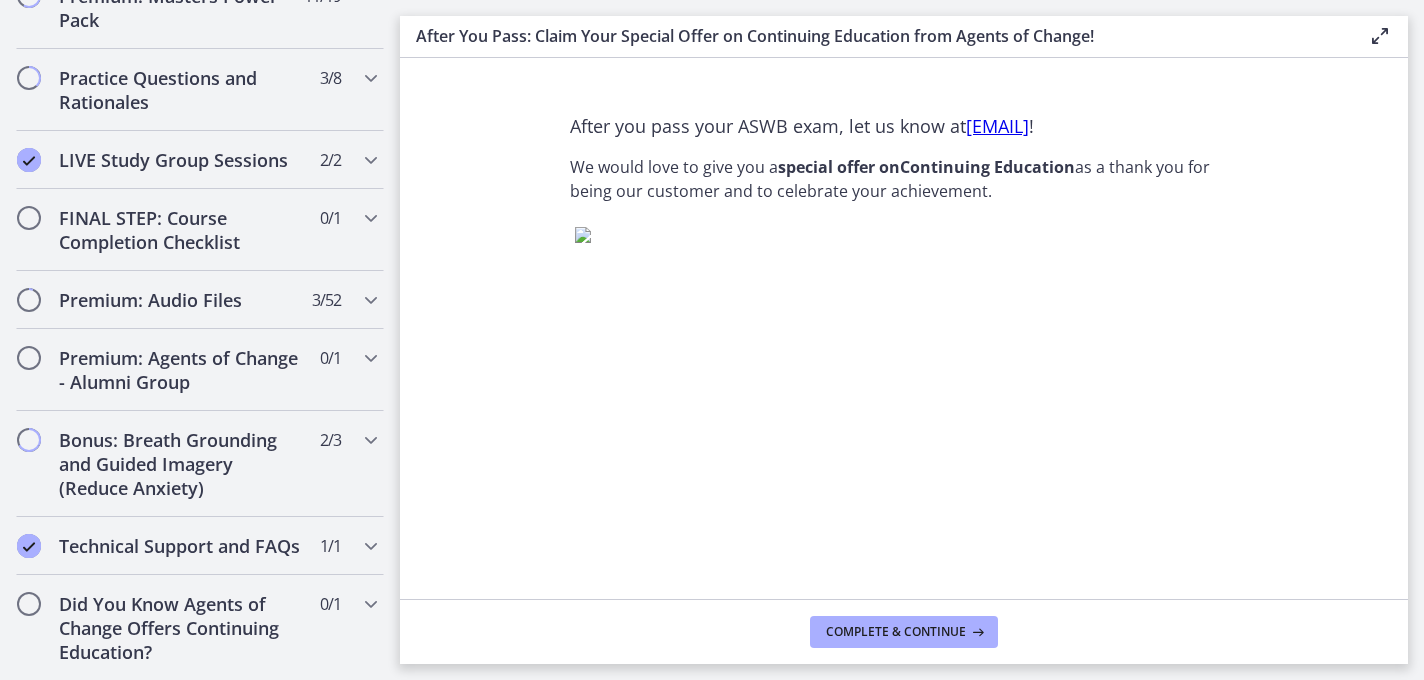 click on "After You Pass: Claim Your Special Offer on Continuing Education from Agents of Change!
Enable fullscreen
After you pass your ASWB exam, let us know at  [EMAIL] ! We would love to give you a  s pecial offer on  Continuing Education  as a thank you for being our customer and to celebrate your achievement.
Complete & continue" at bounding box center (912, 340) 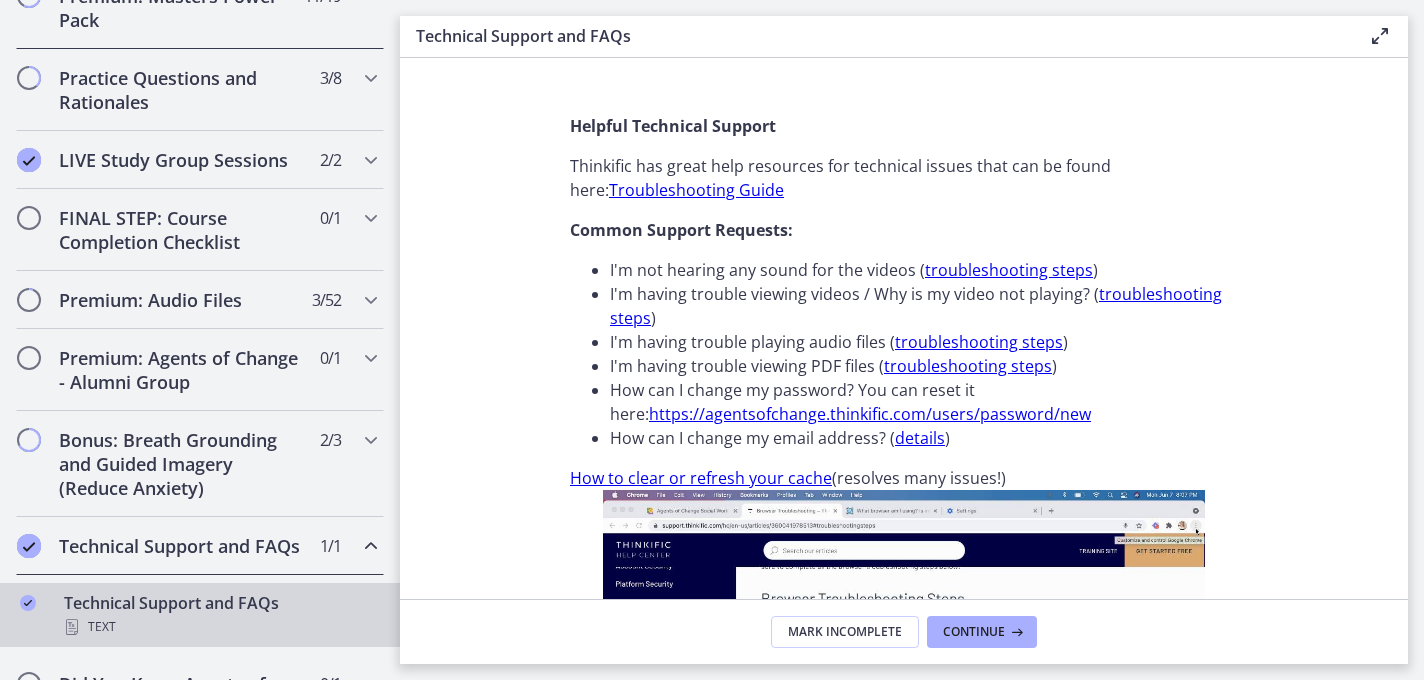 scroll, scrollTop: 0, scrollLeft: 0, axis: both 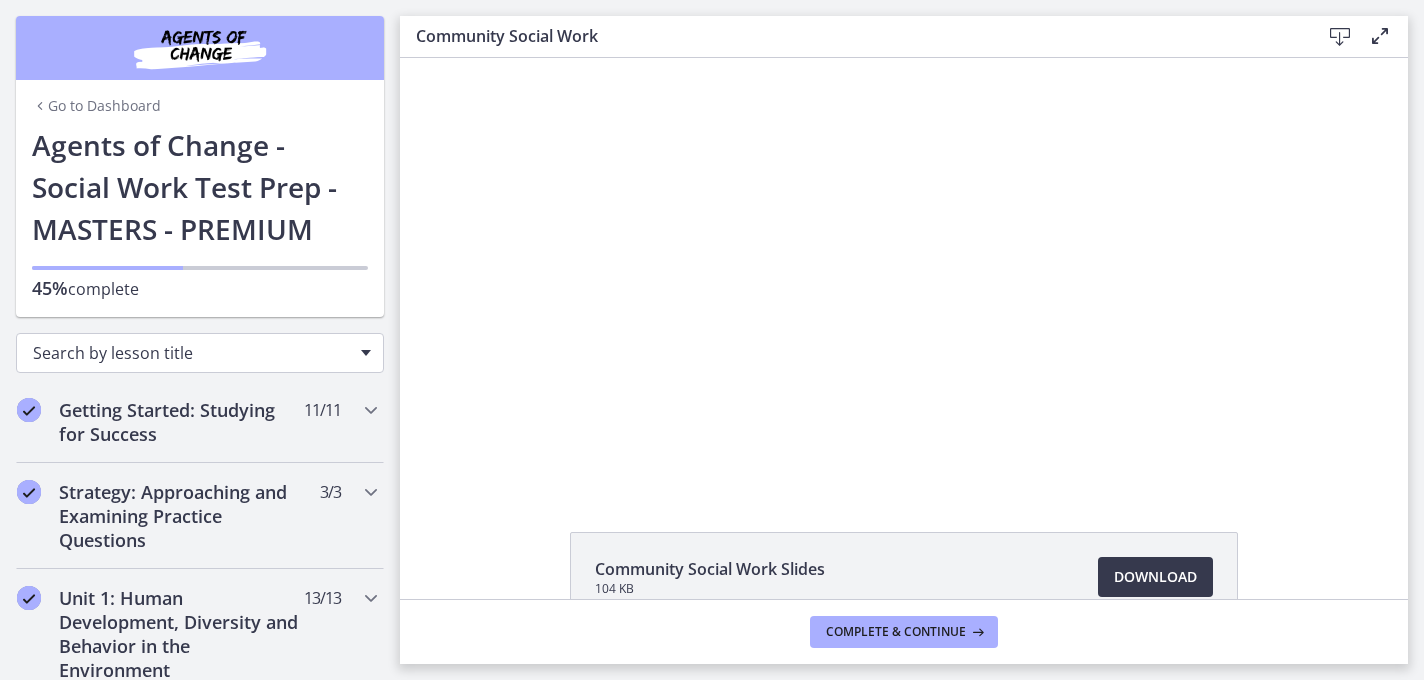 click on "Search by lesson title" at bounding box center [200, 353] 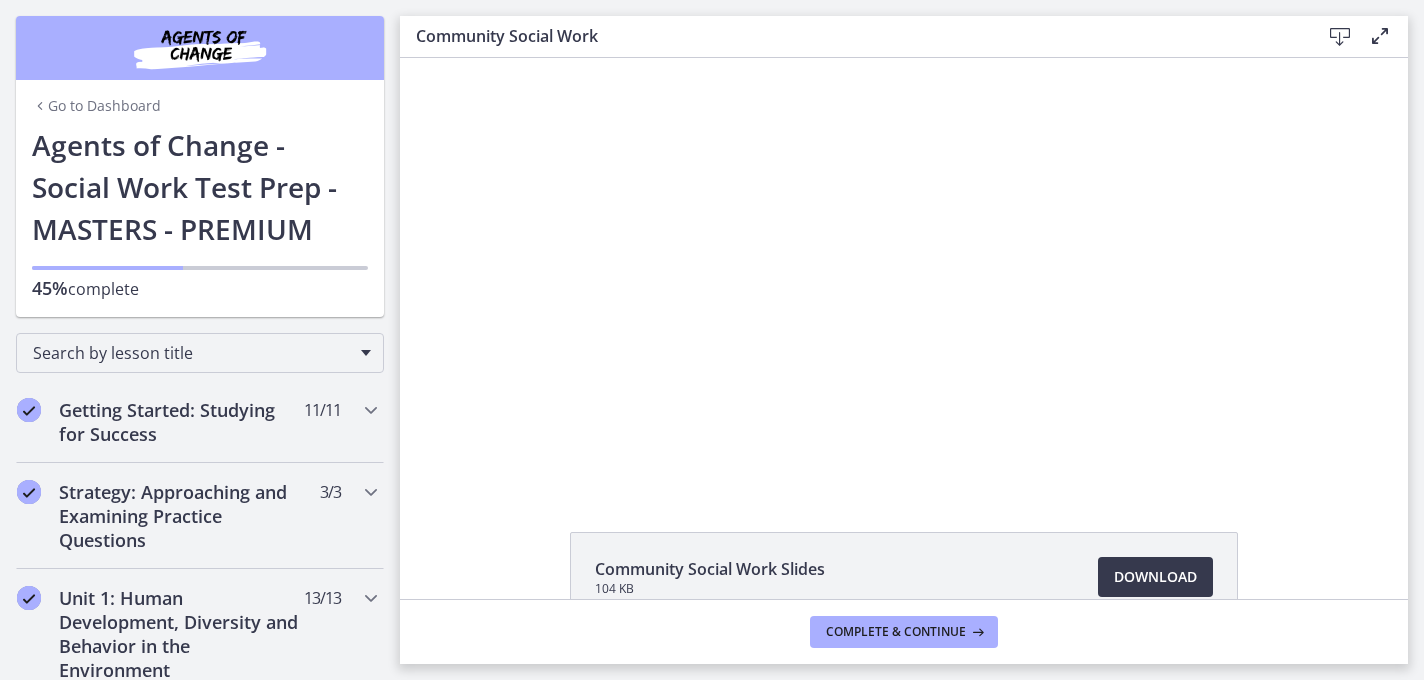 click on "Search by lesson title" at bounding box center (200, 349) 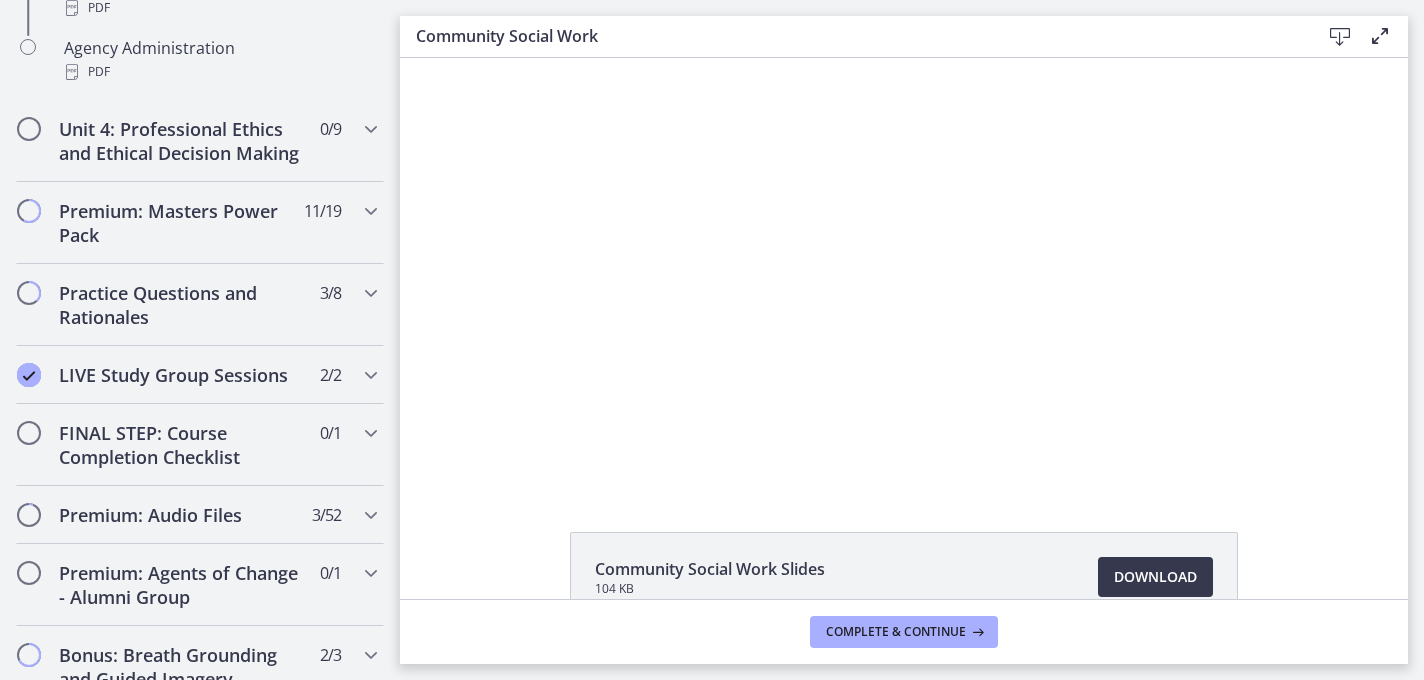 scroll, scrollTop: 1560, scrollLeft: 0, axis: vertical 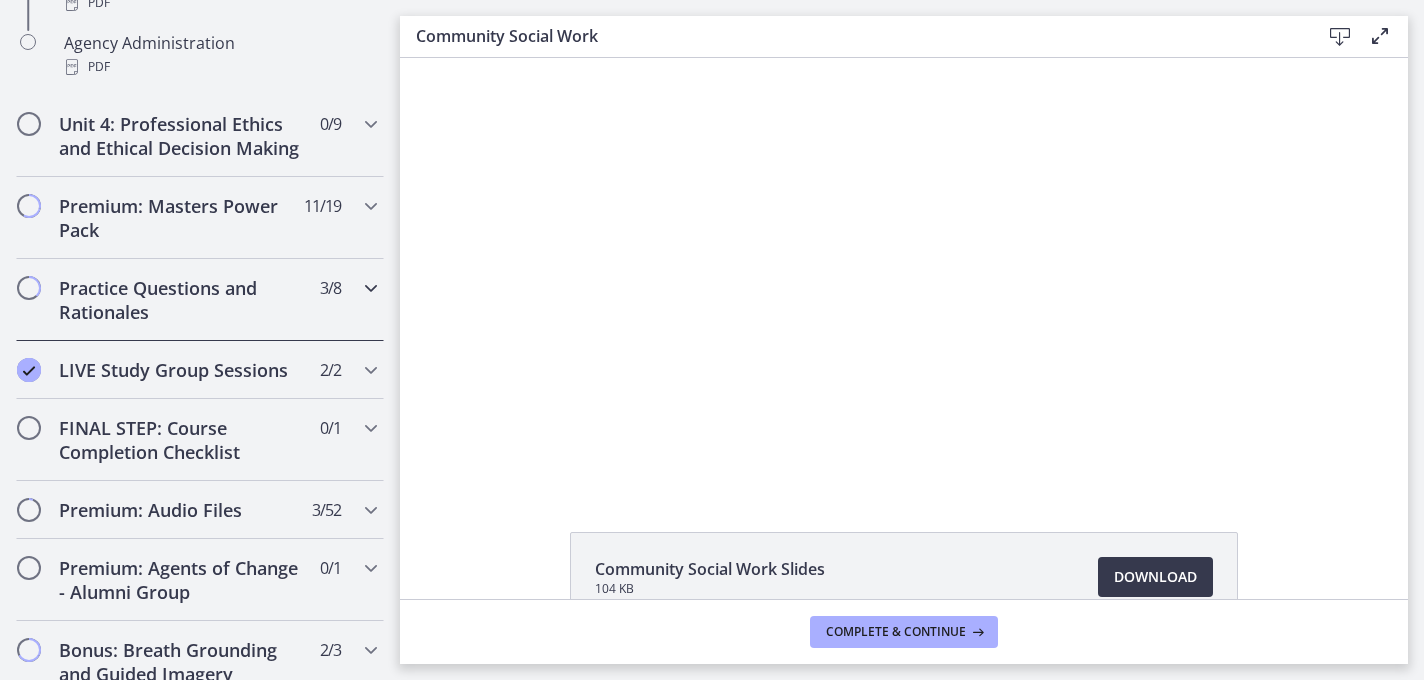 click on "Practice Questions and Rationales
3  /  8
Completed" at bounding box center [200, 300] 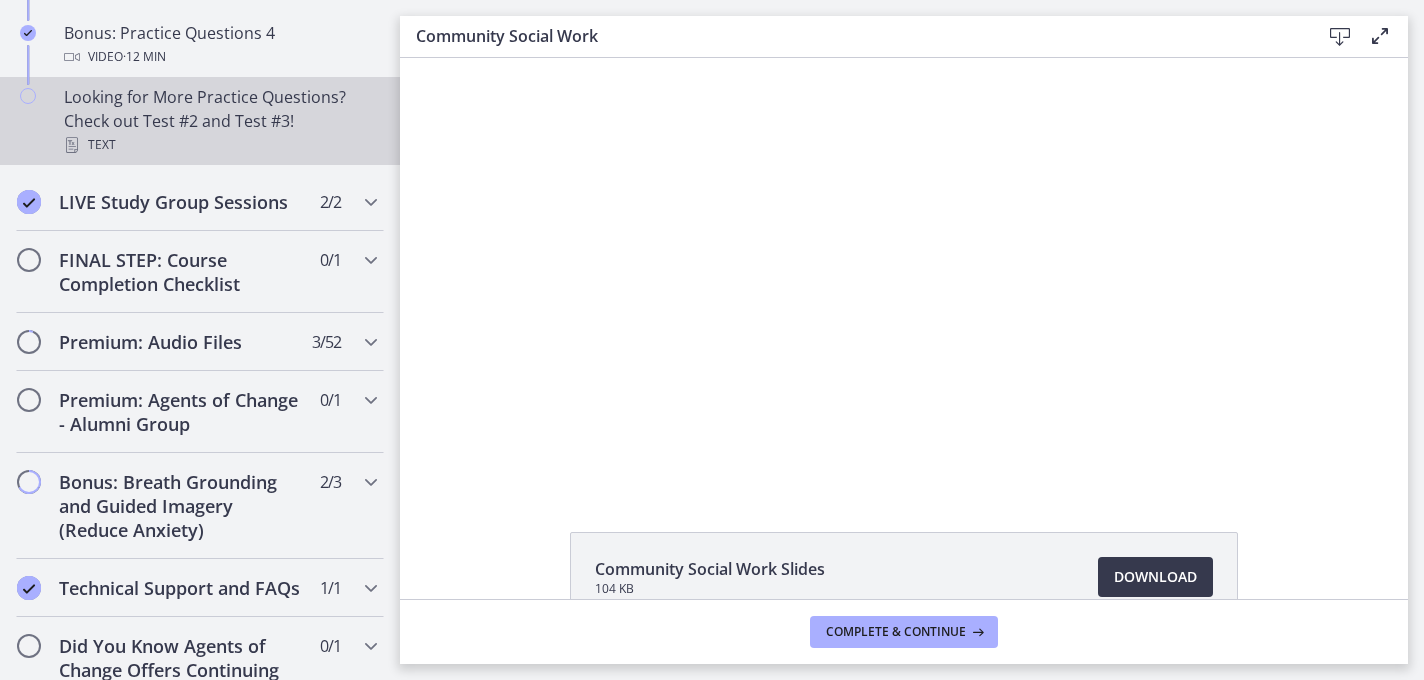 click on "Looking for More Practice Questions? Check out Test #2 and Test #3!
Text" at bounding box center [220, 121] 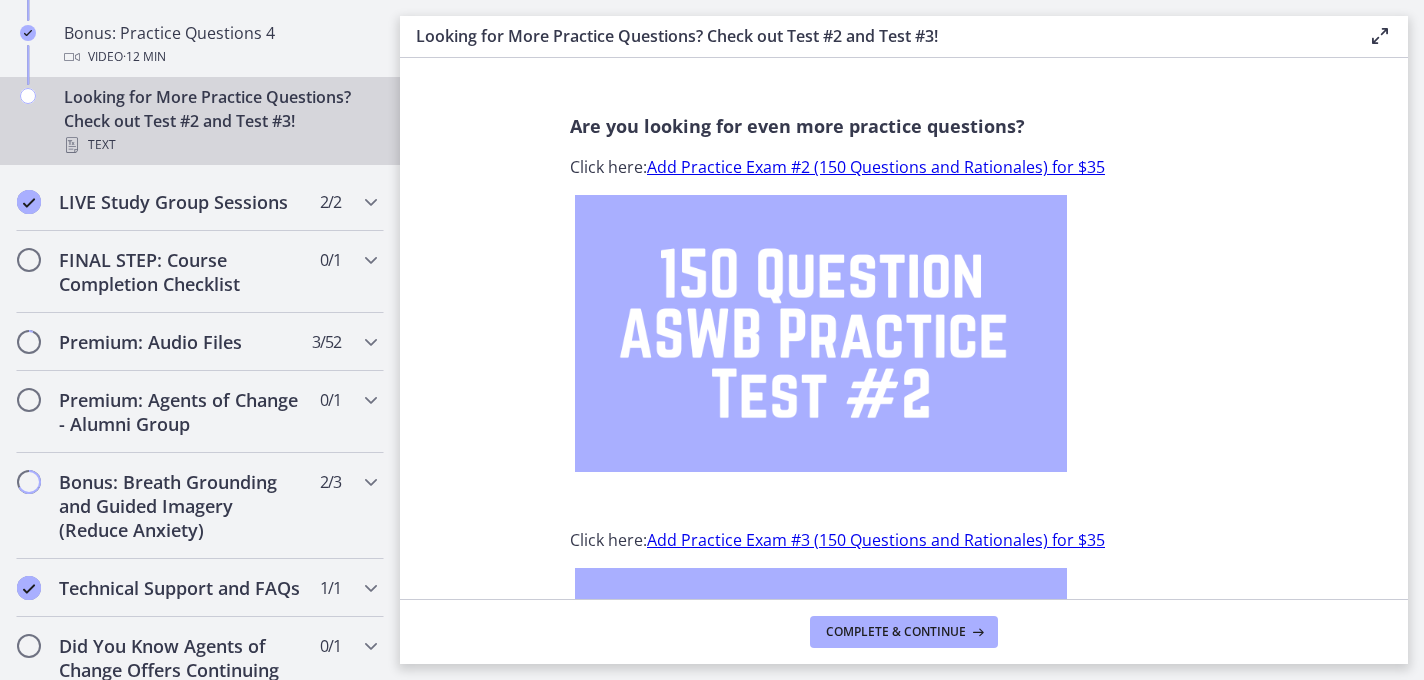 click on "Are you looking for even more practice questions? Click here:  Add Practice Exam #2 (150 Questions and Rationales) for $35  Click here:  Add Practice Exam #3 (150 Questions and Rationales) for $35" at bounding box center [904, 328] 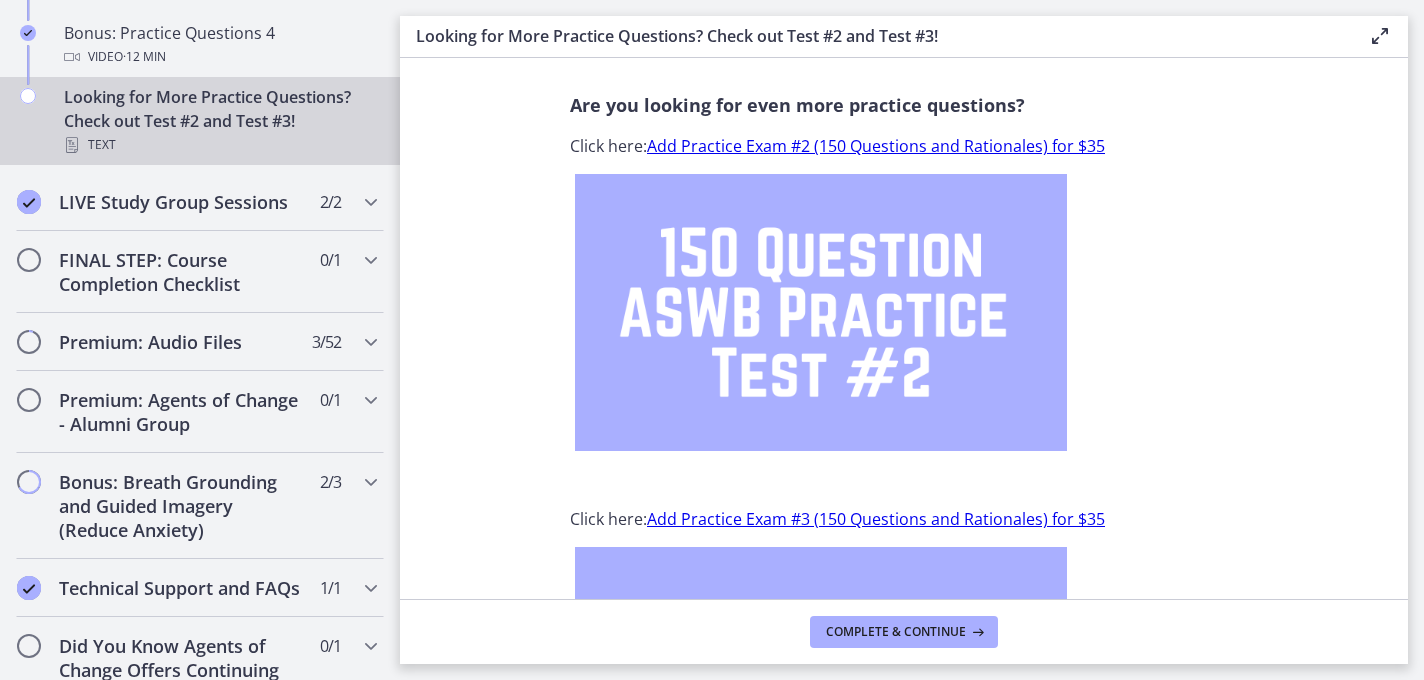 scroll, scrollTop: 0, scrollLeft: 0, axis: both 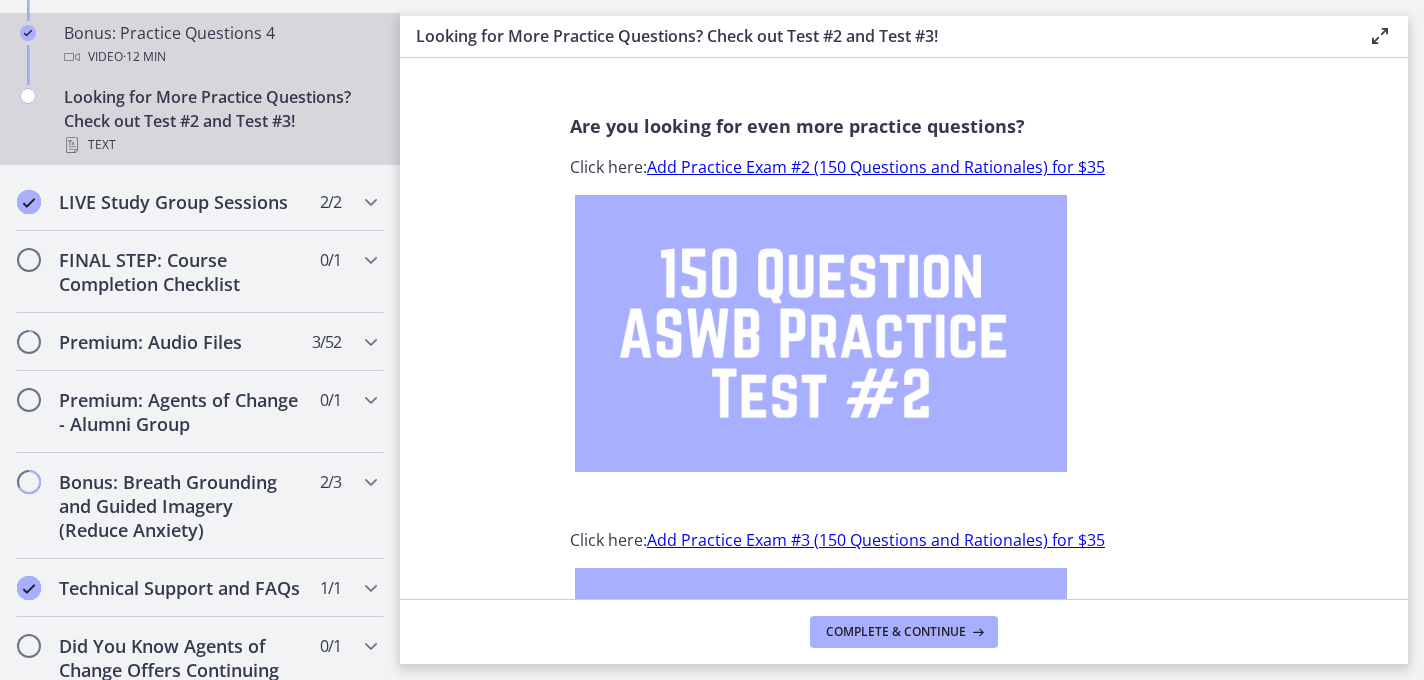 click on "Bonus: Practice Questions 4
Video
·  12 min" at bounding box center [220, 45] 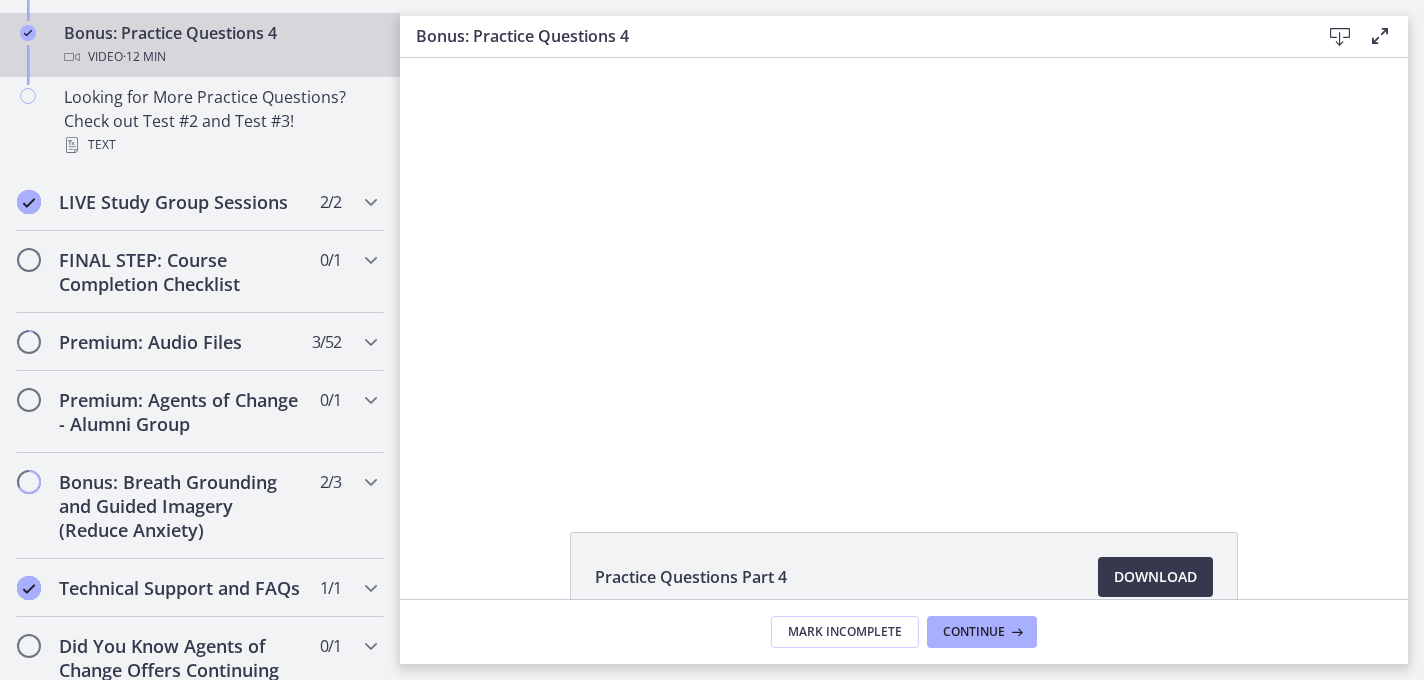 scroll, scrollTop: 0, scrollLeft: 0, axis: both 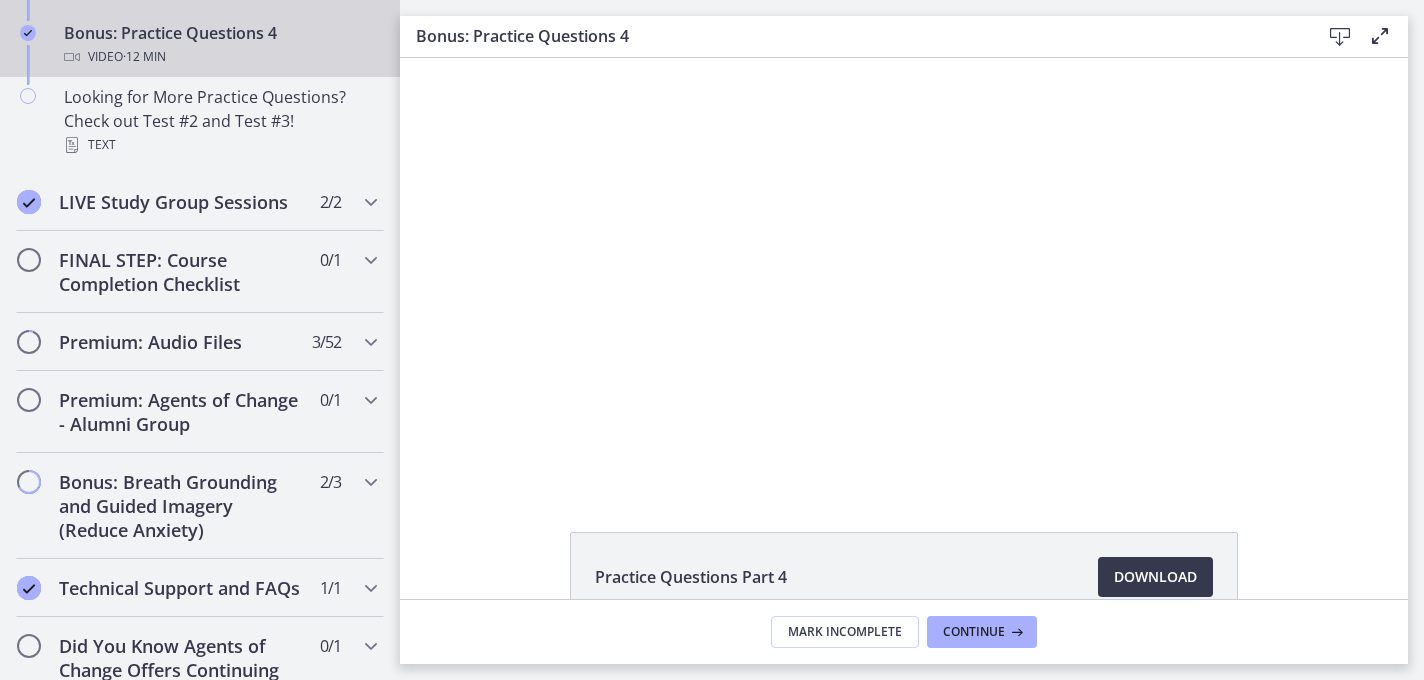 click on "Bonus: Practice Questions 3
Video
·  15 min" at bounding box center [200, -19] 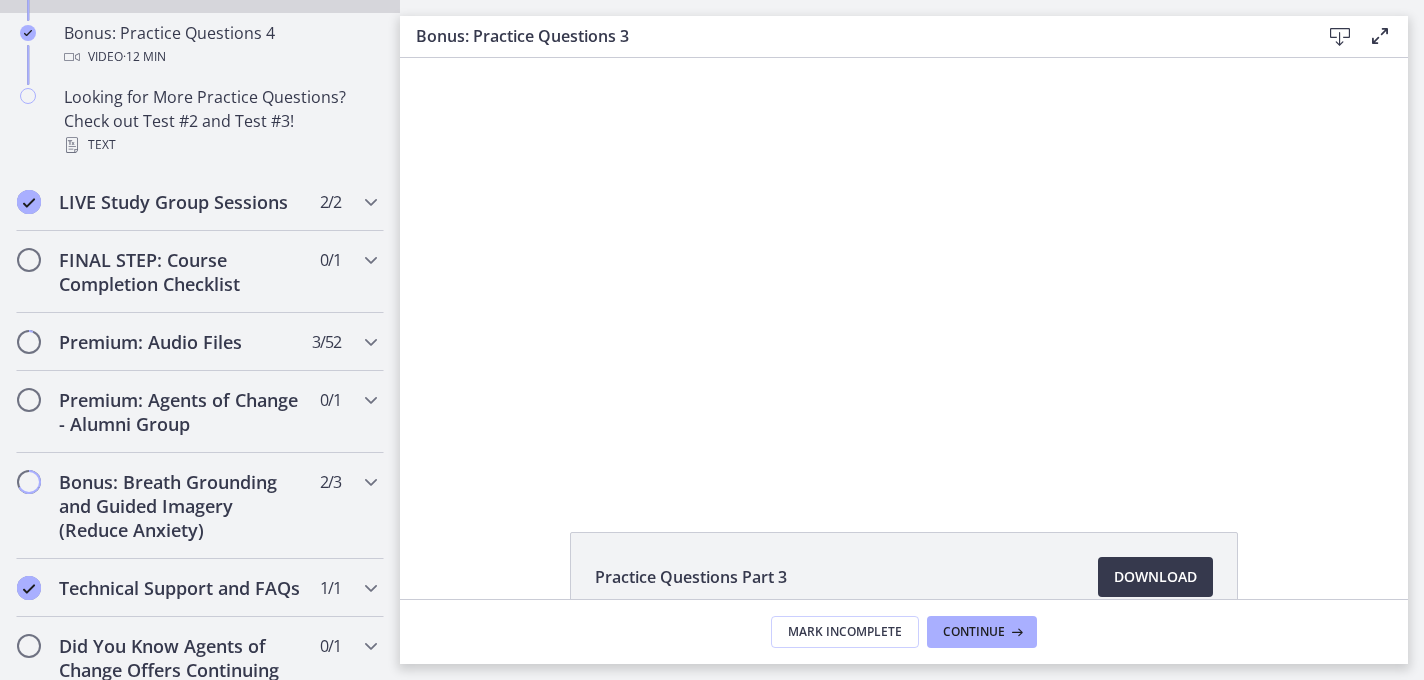 scroll, scrollTop: 0, scrollLeft: 0, axis: both 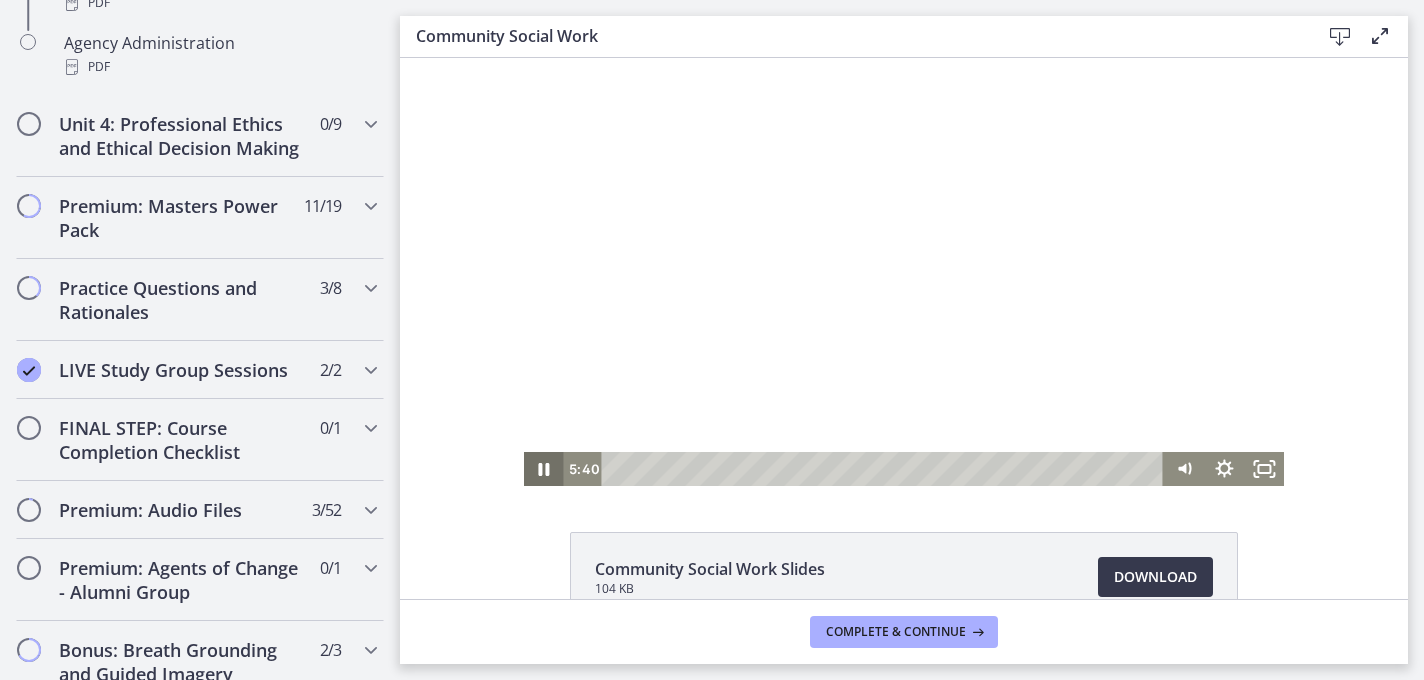 click 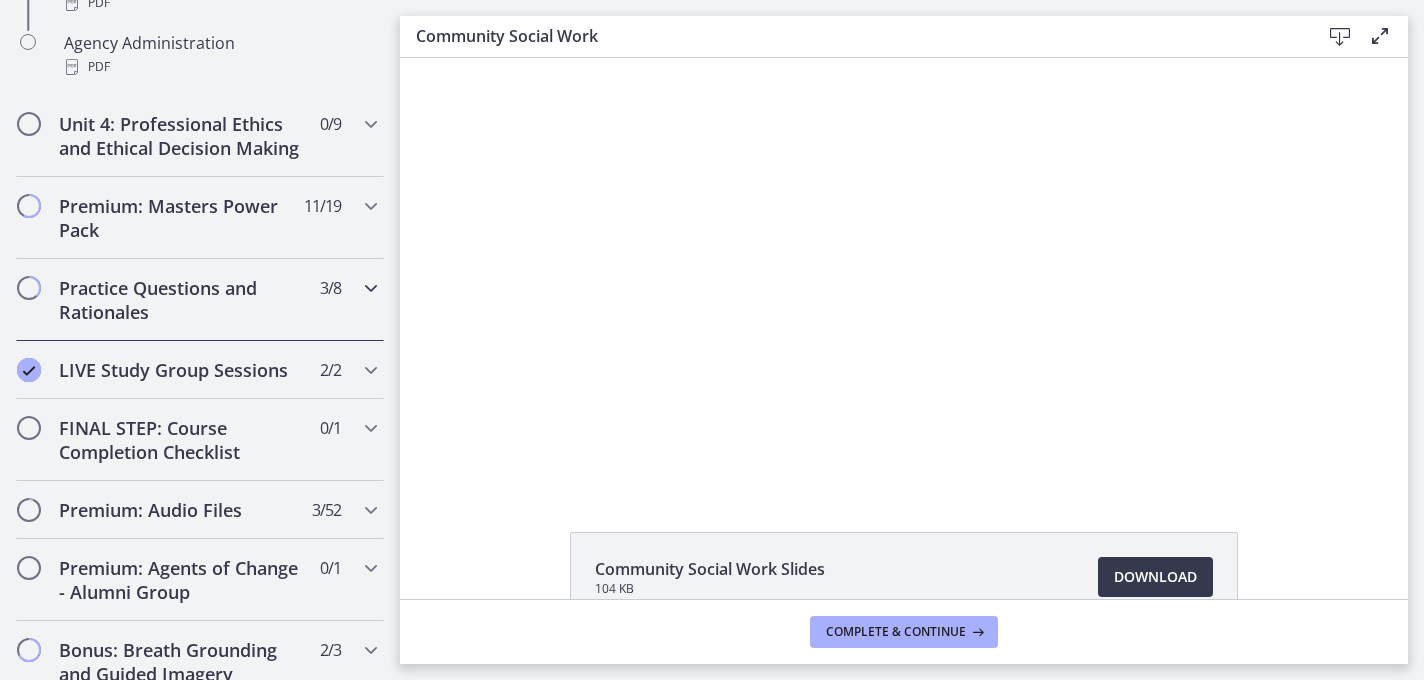click at bounding box center (371, 288) 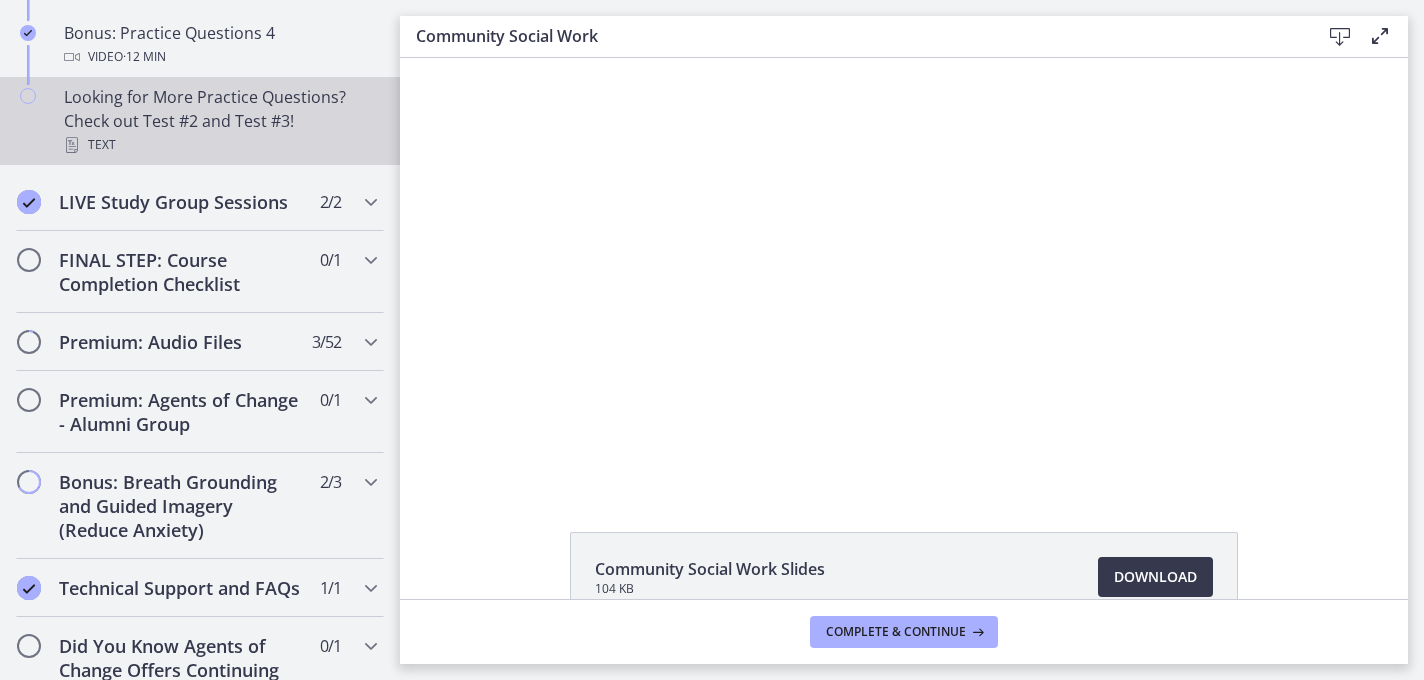 click on "Text" at bounding box center (220, 145) 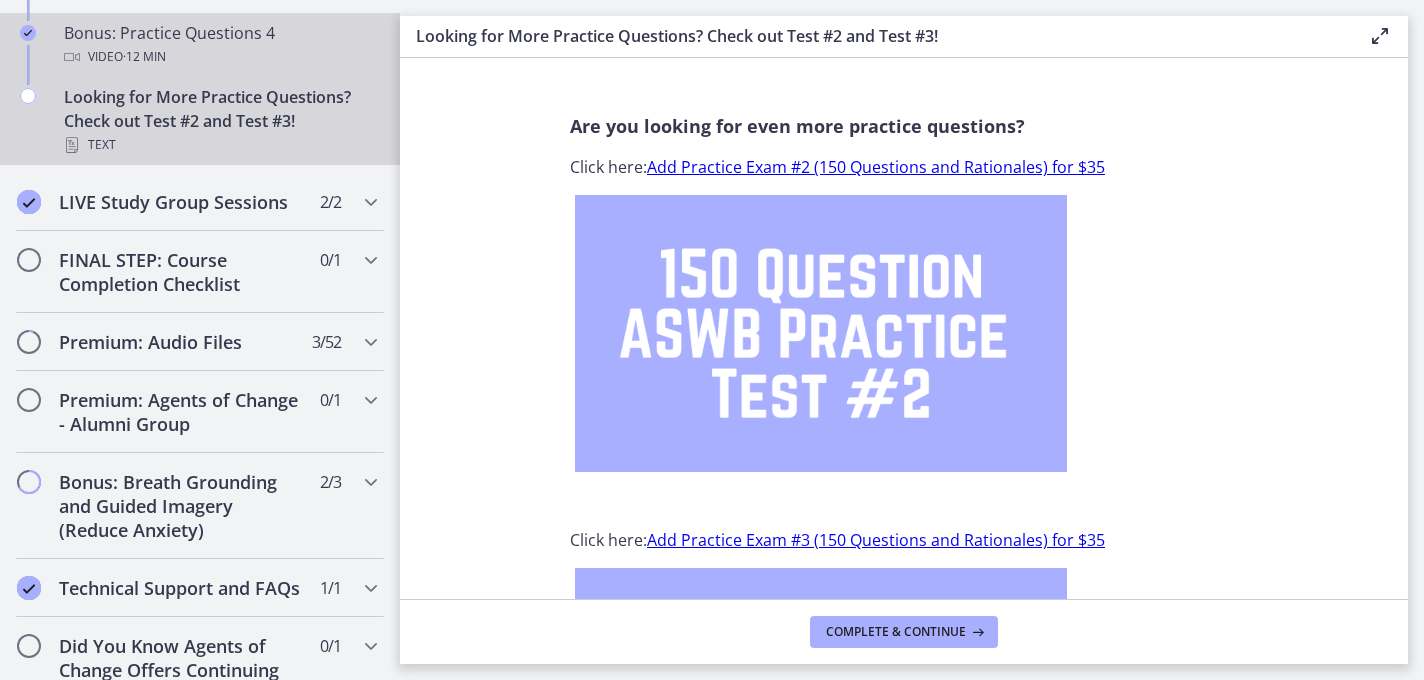 click on "Video
·  12 min" at bounding box center (220, 57) 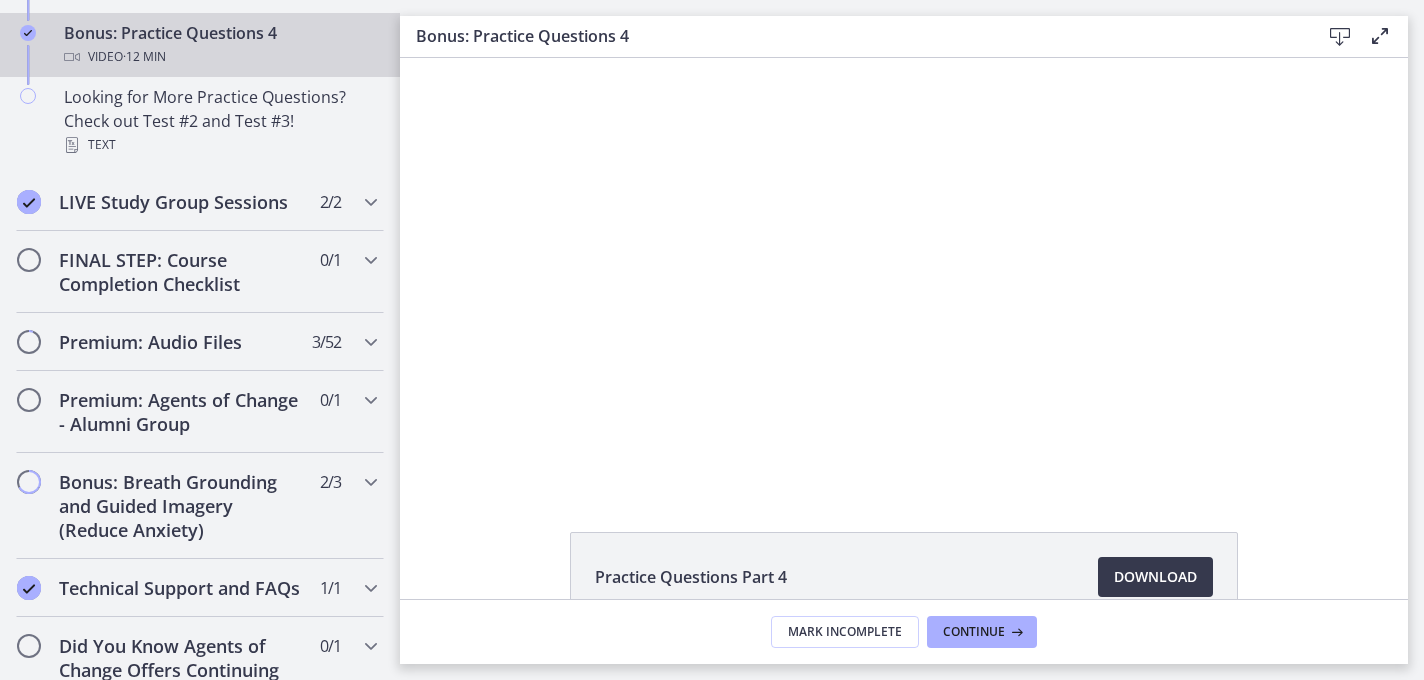 scroll, scrollTop: 0, scrollLeft: 0, axis: both 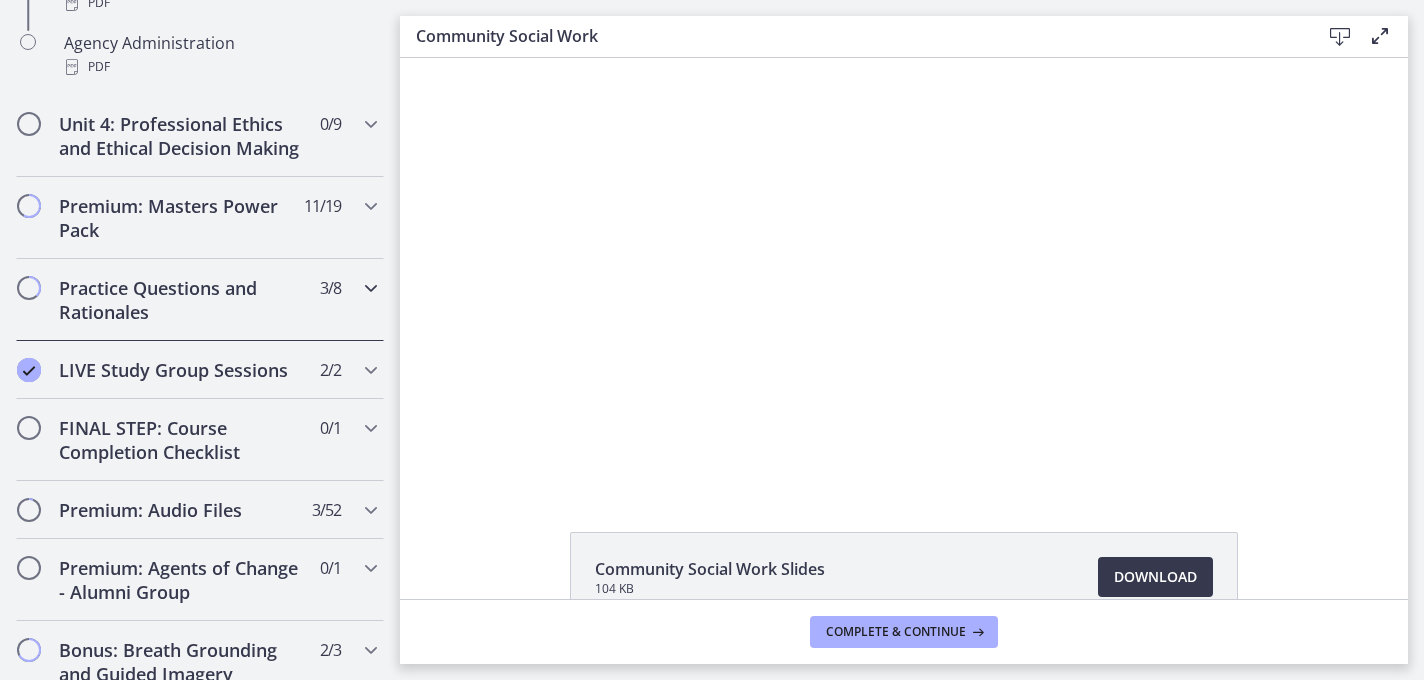 click at bounding box center [371, 288] 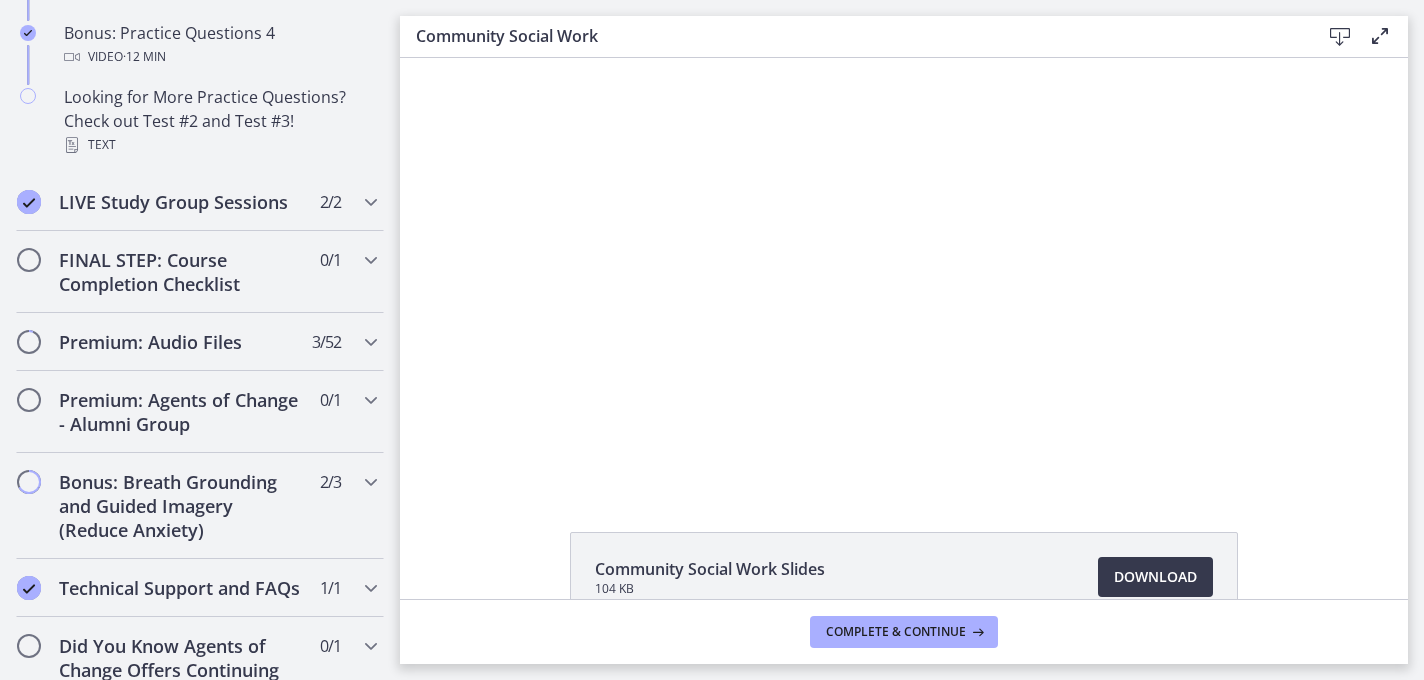 click on "Looking for More Practice Questions? Check out Test #2 and Test #3!
Text" at bounding box center [200, 125] 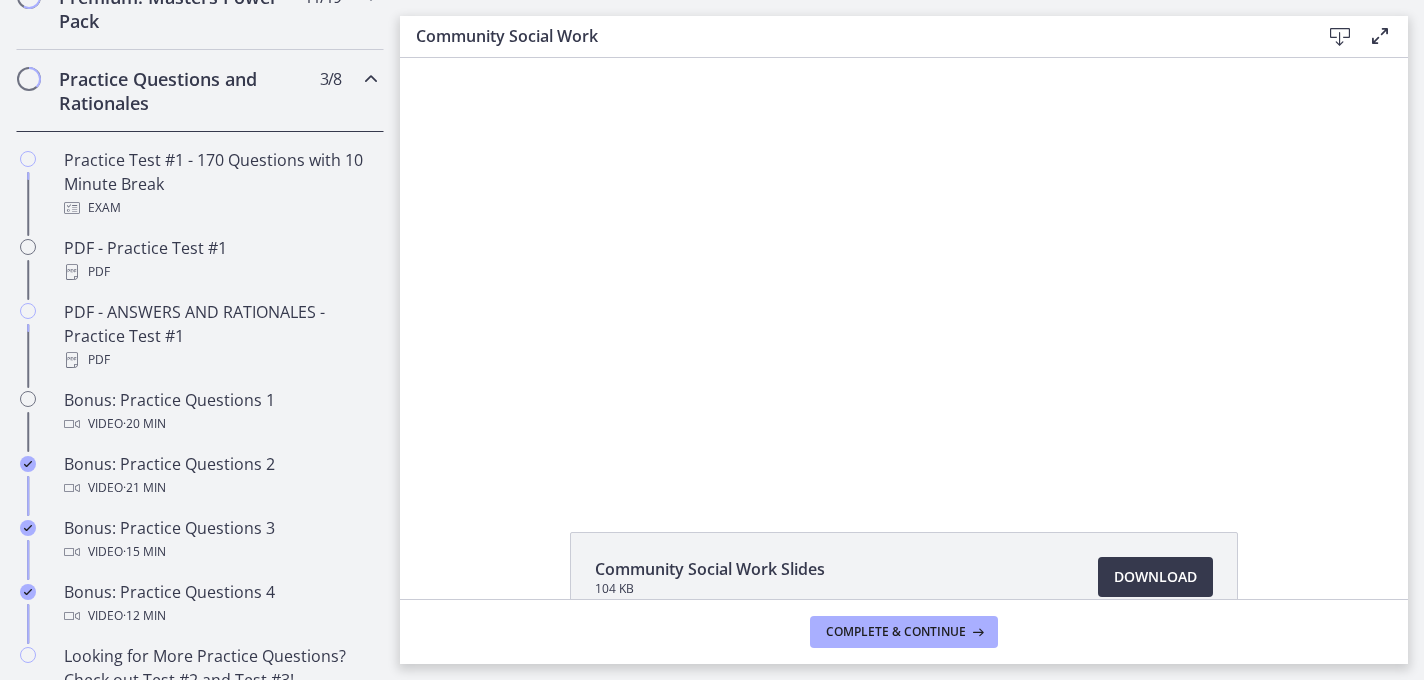 scroll, scrollTop: 1000, scrollLeft: 0, axis: vertical 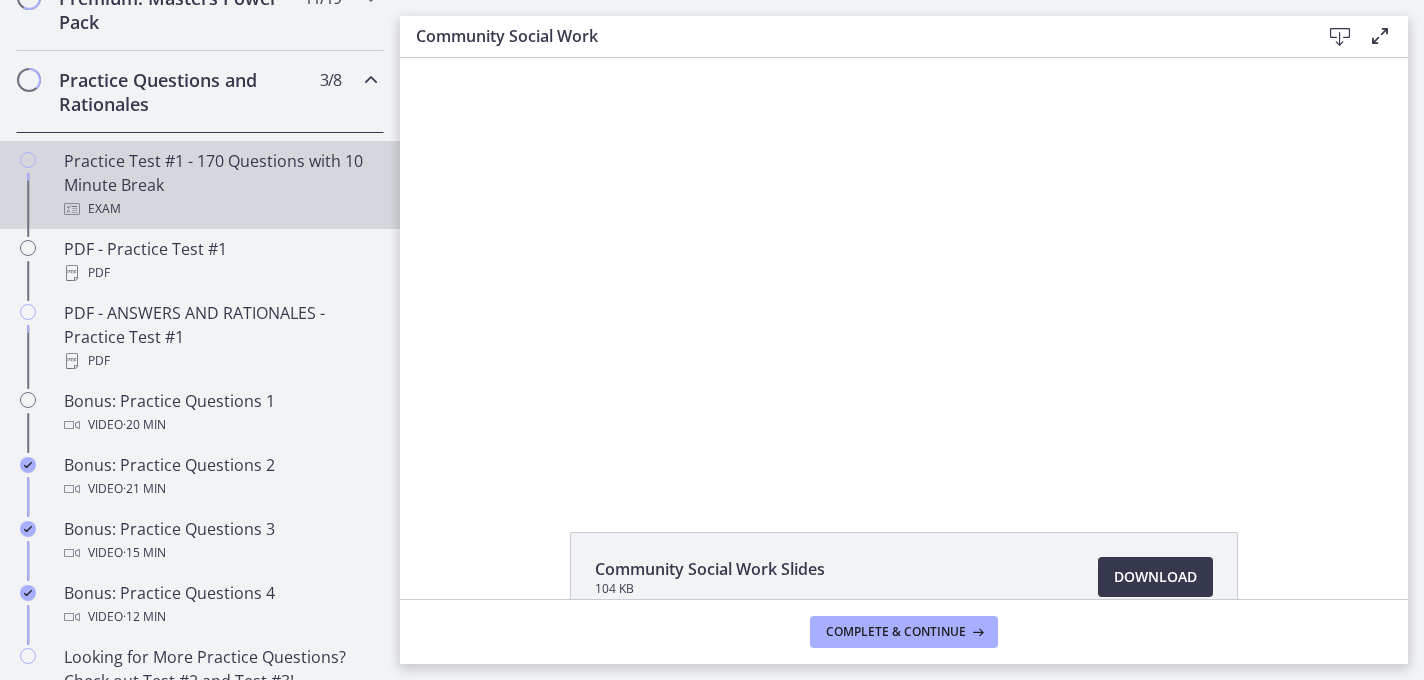 click on "Practice Test #1 - 170 Questions with 10 Minute Break
Exam" at bounding box center (220, 185) 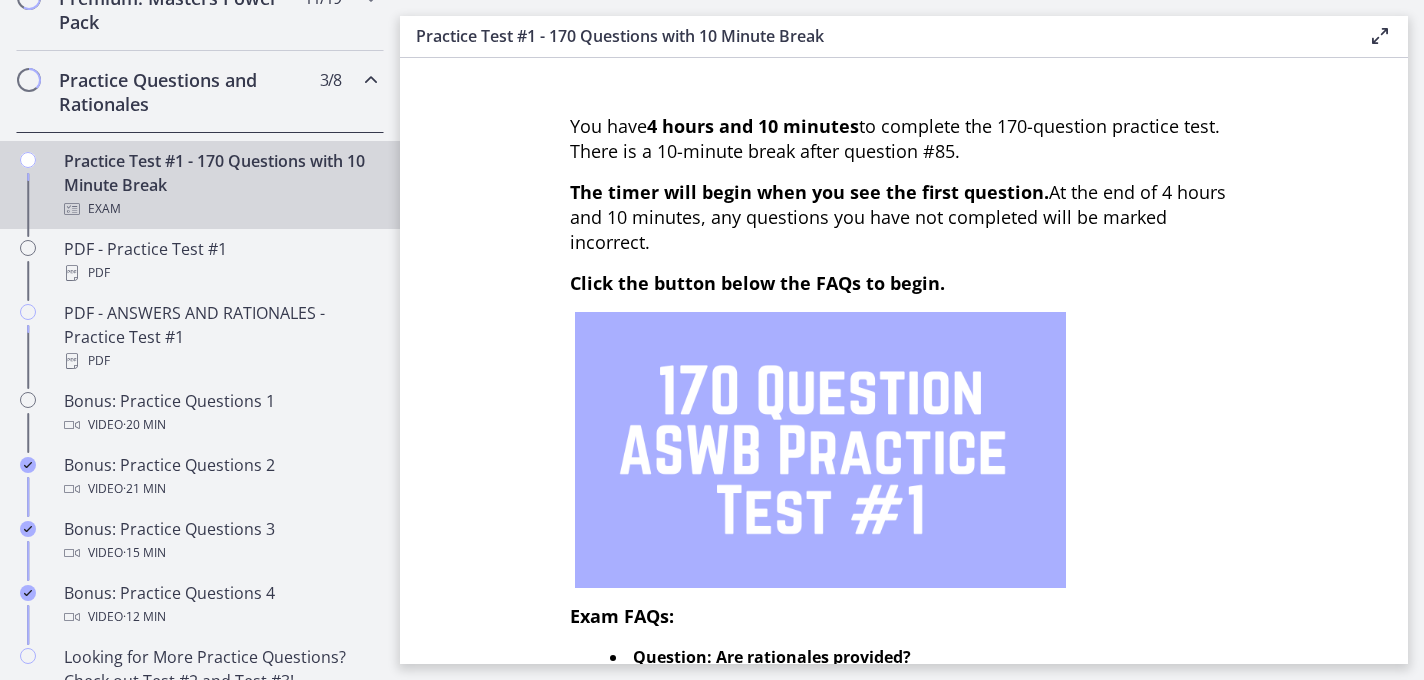 click at bounding box center (904, 450) 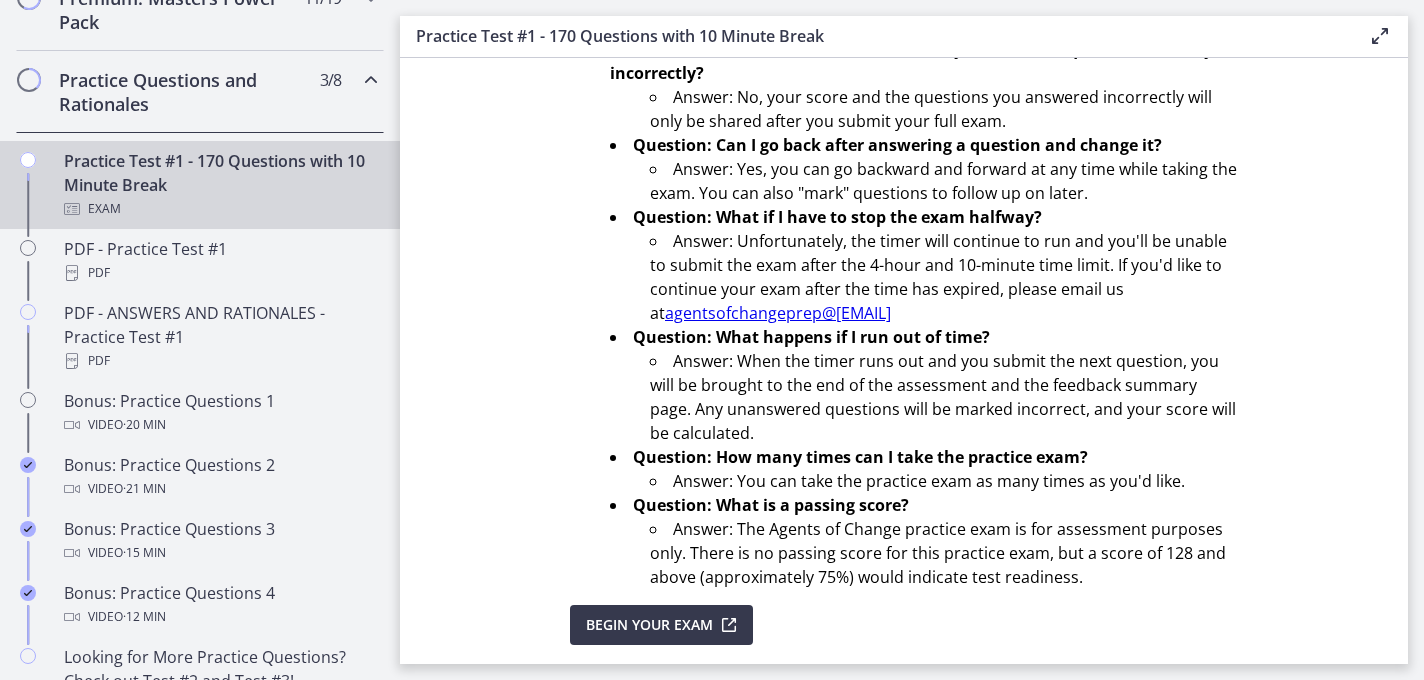 scroll, scrollTop: 737, scrollLeft: 0, axis: vertical 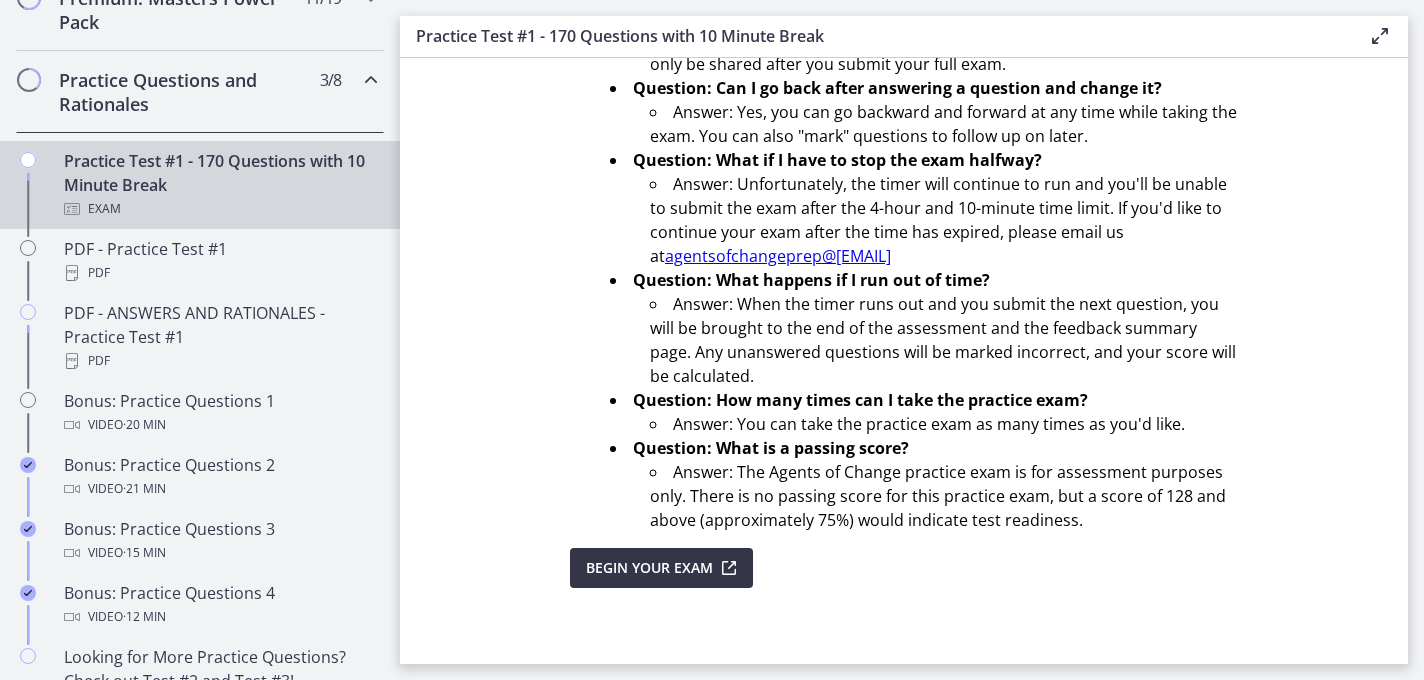 click on "Begin Your Exam" at bounding box center (649, 568) 